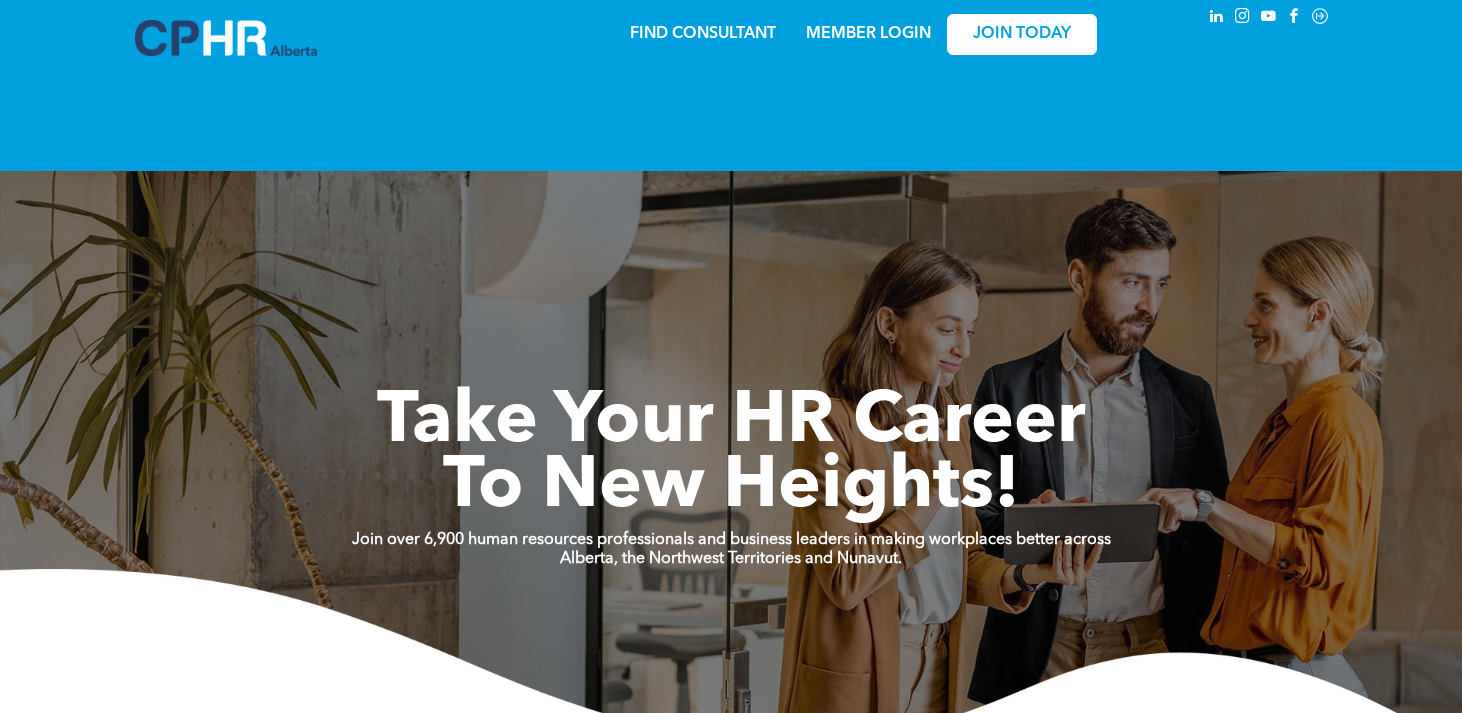 scroll, scrollTop: 0, scrollLeft: 0, axis: both 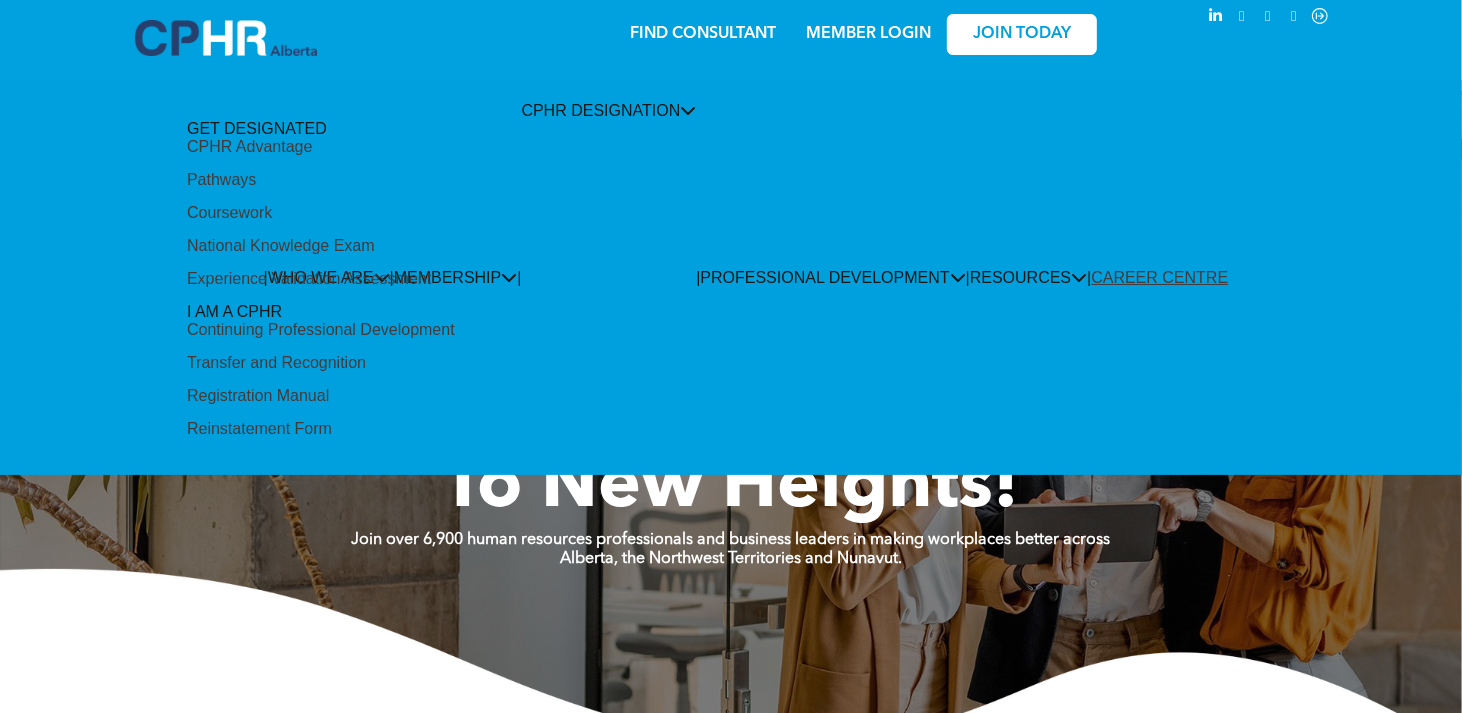 click on "Pathways" at bounding box center [221, 180] 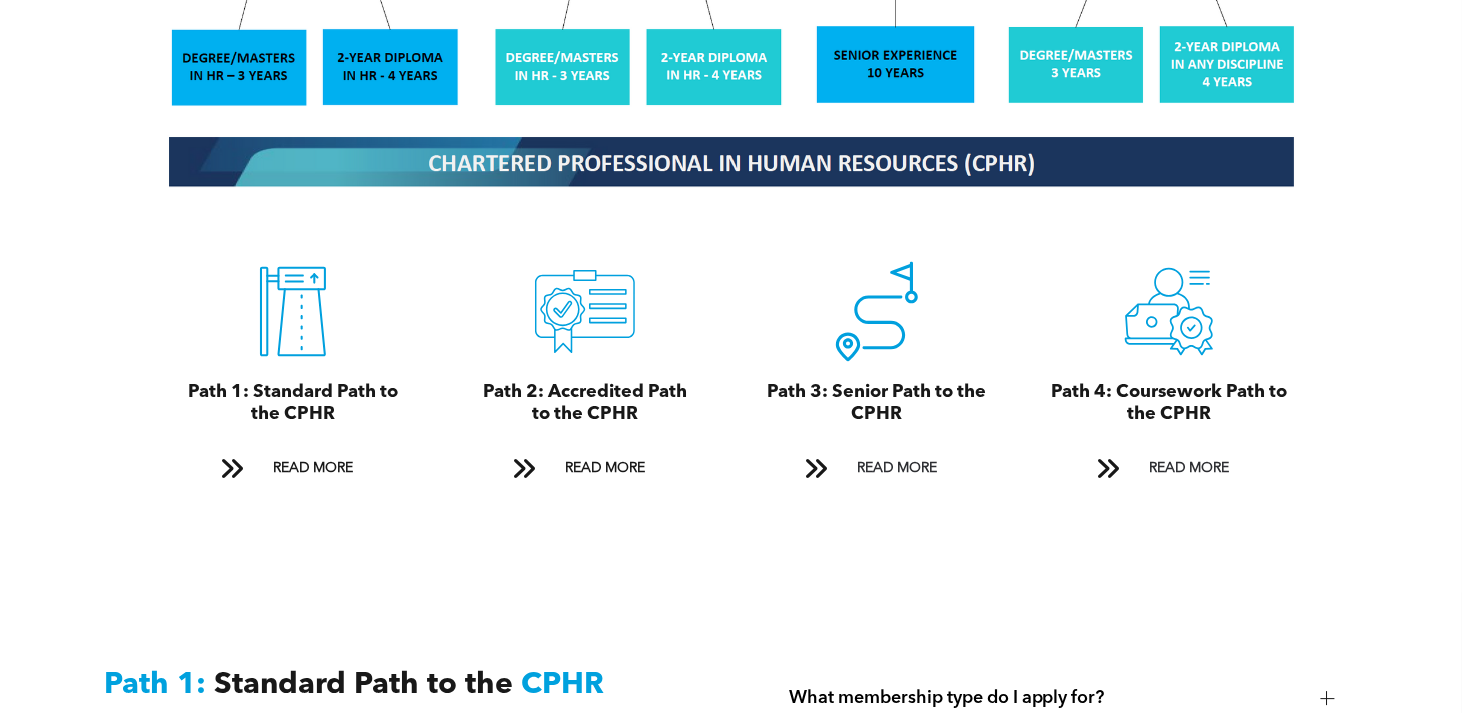 scroll, scrollTop: 2100, scrollLeft: 0, axis: vertical 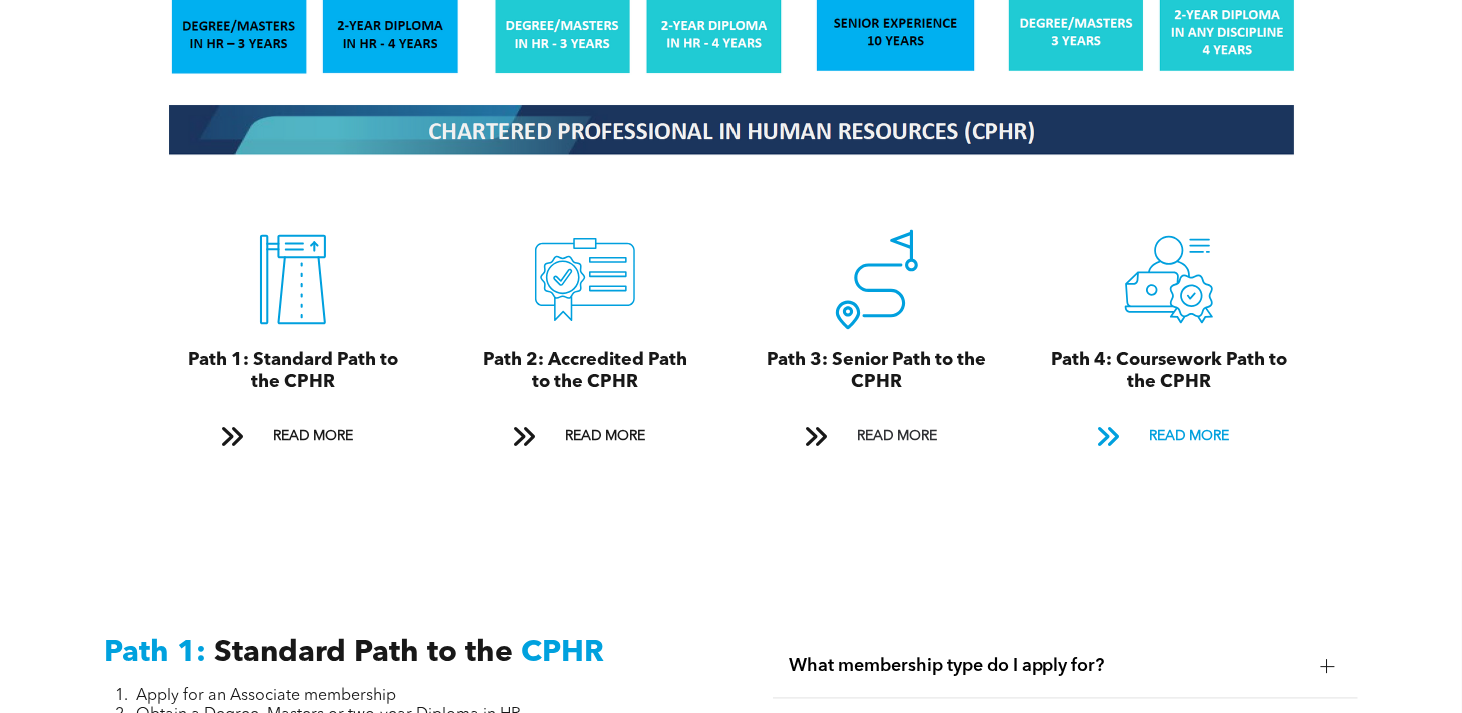 click on "READ MORE" at bounding box center (1189, 437) 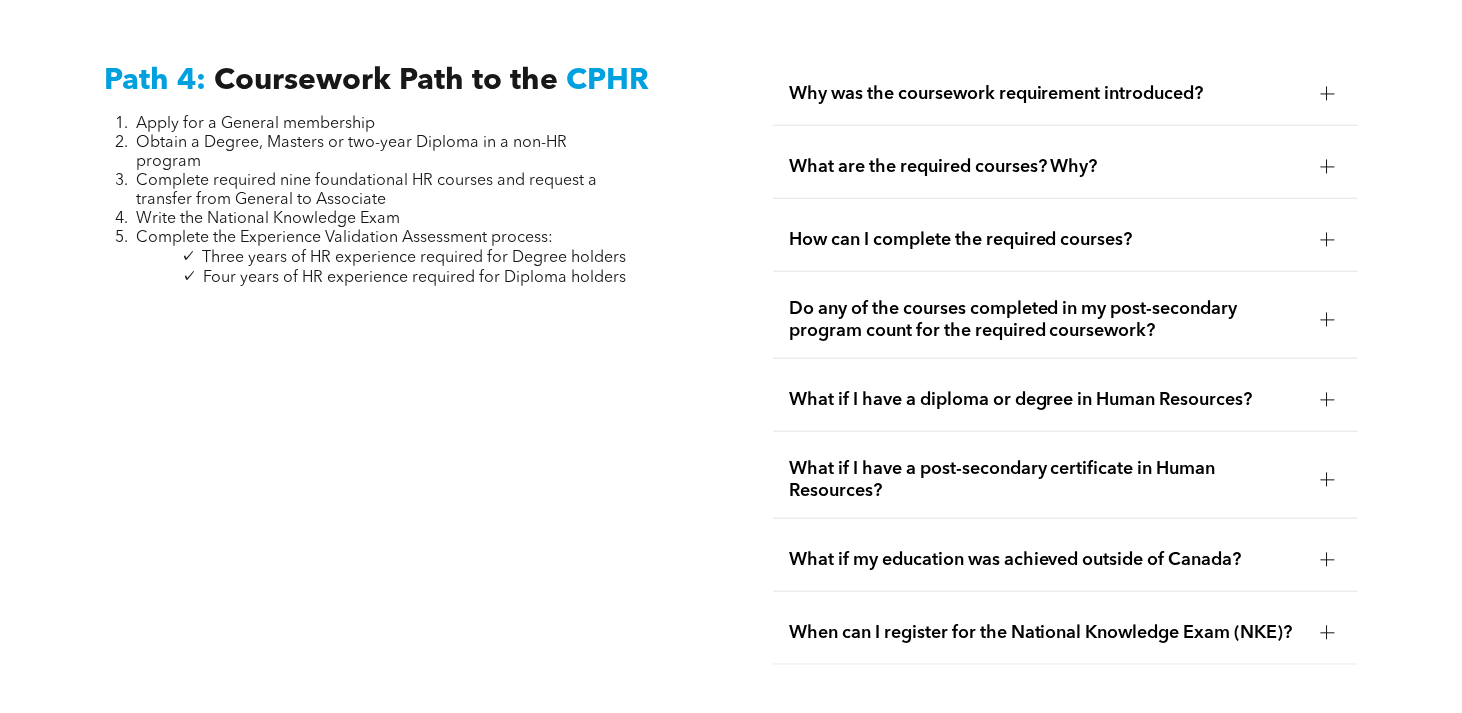 scroll, scrollTop: 5912, scrollLeft: 0, axis: vertical 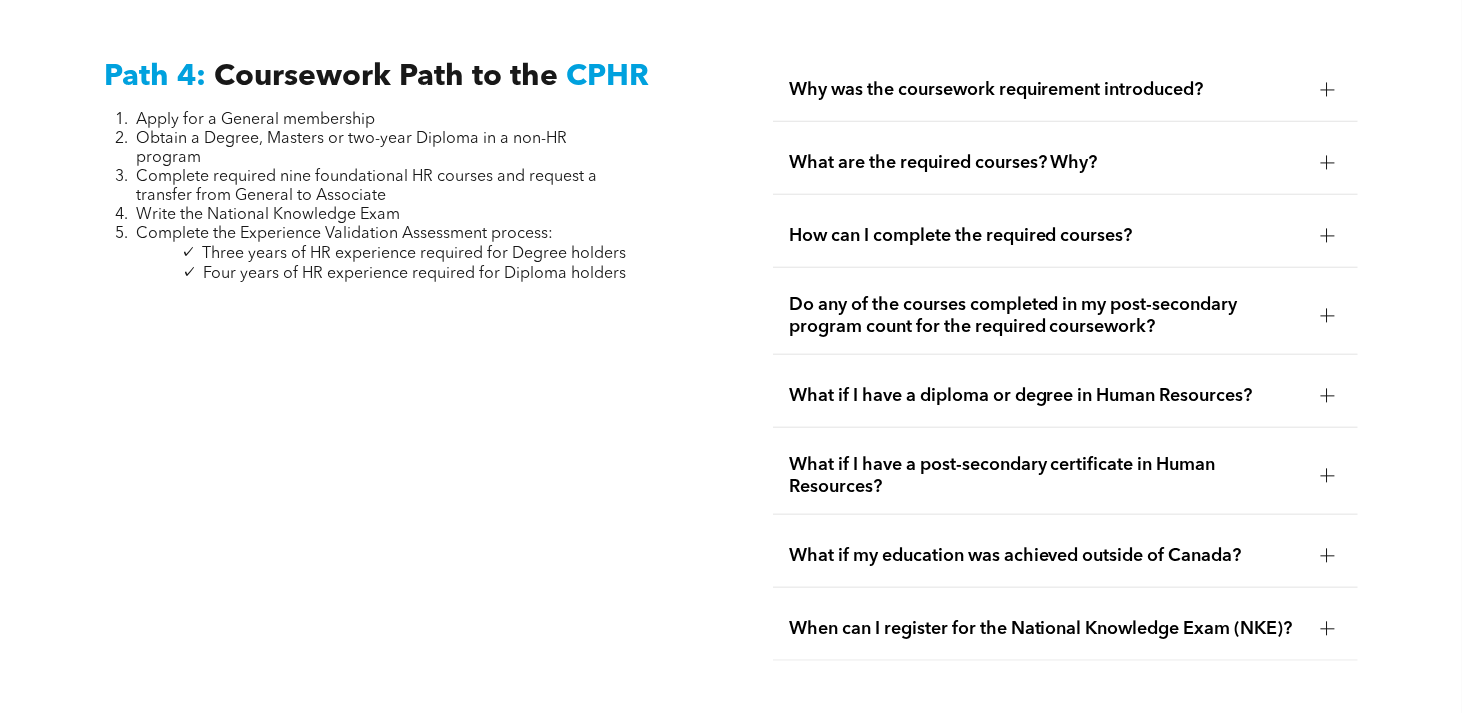 click at bounding box center (1327, 90) 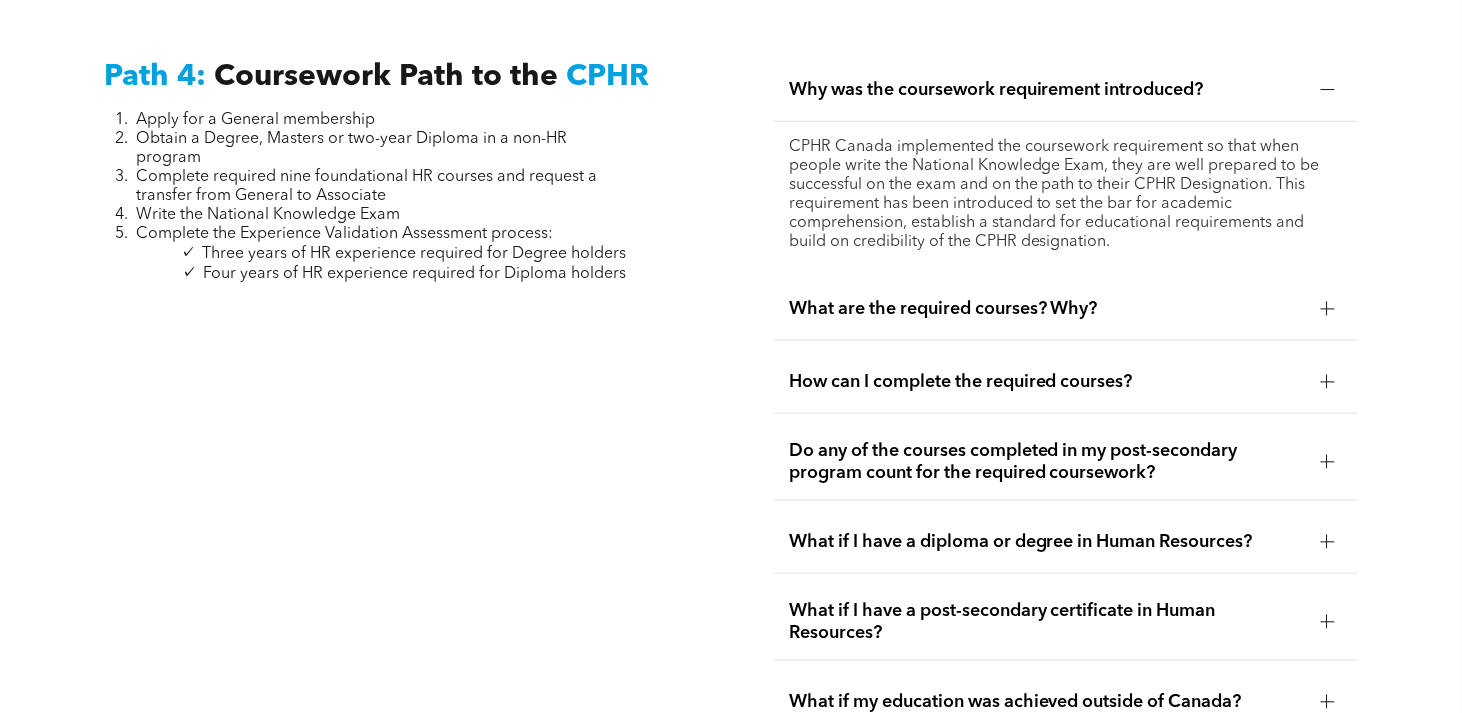 click on "How can I complete the required courses?" at bounding box center (1066, 382) 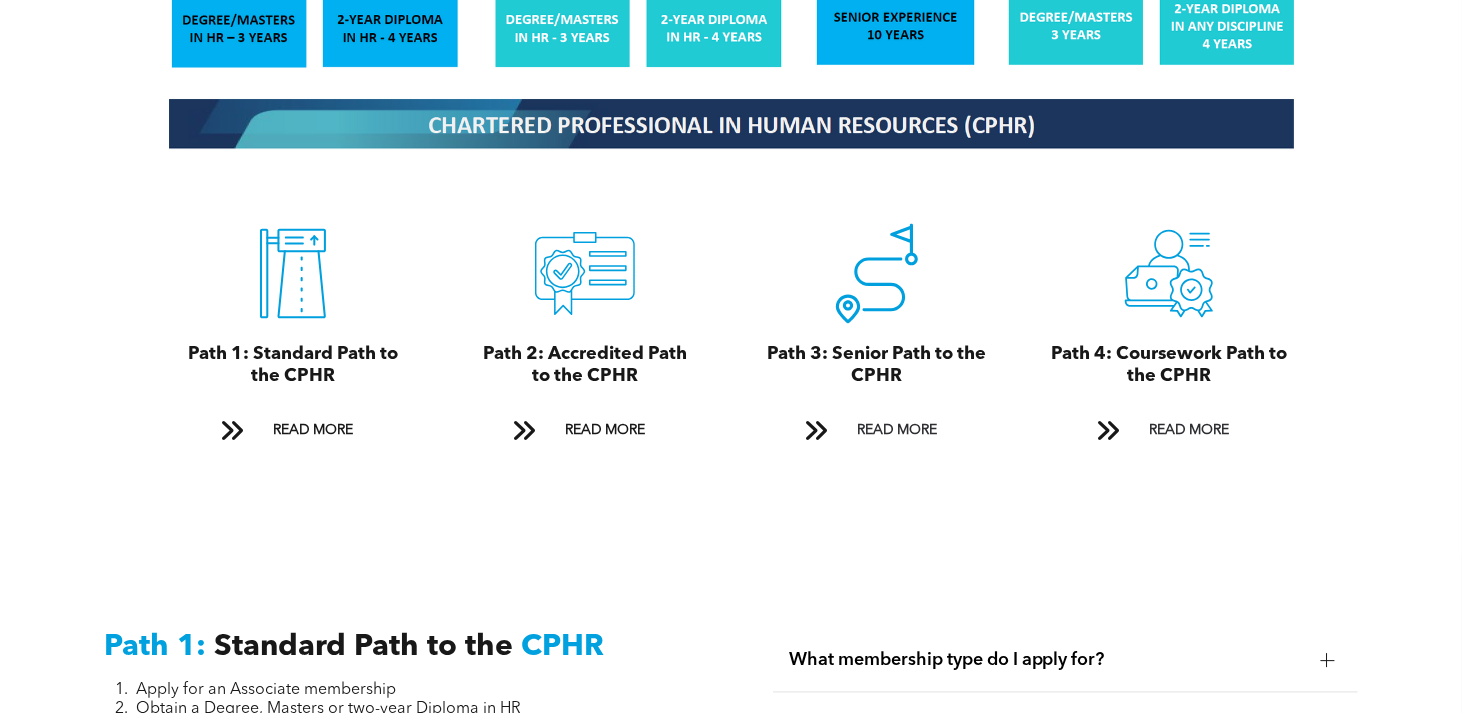scroll, scrollTop: 2112, scrollLeft: 0, axis: vertical 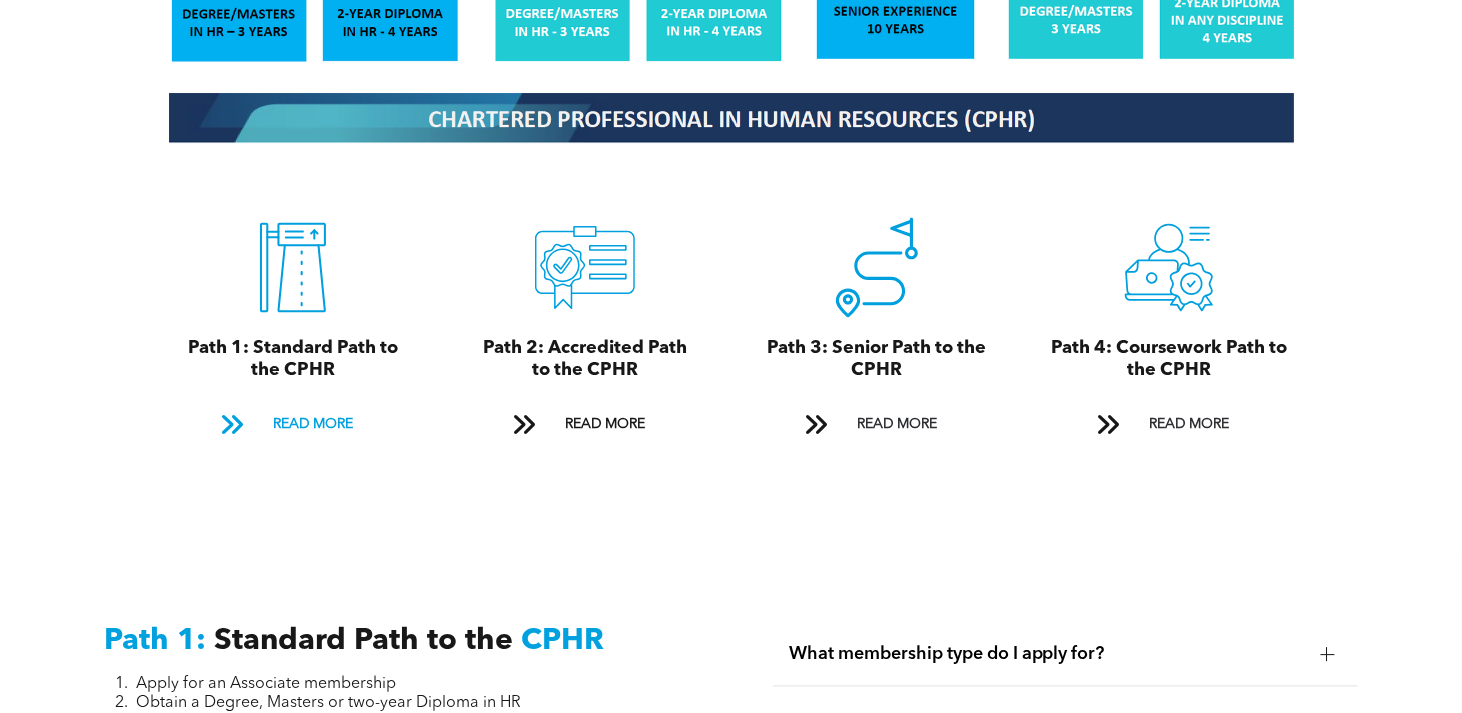 click on "READ MORE" at bounding box center (313, 425) 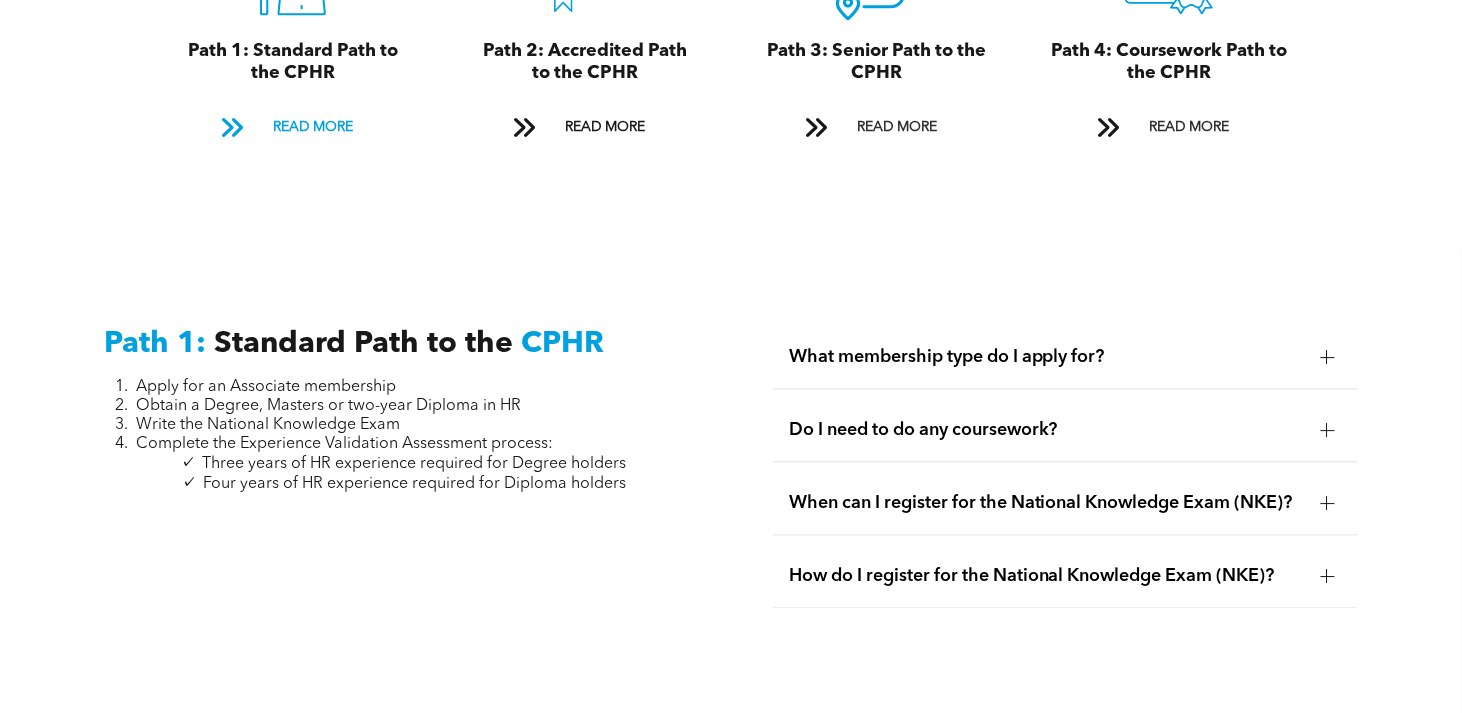 scroll, scrollTop: 2666, scrollLeft: 0, axis: vertical 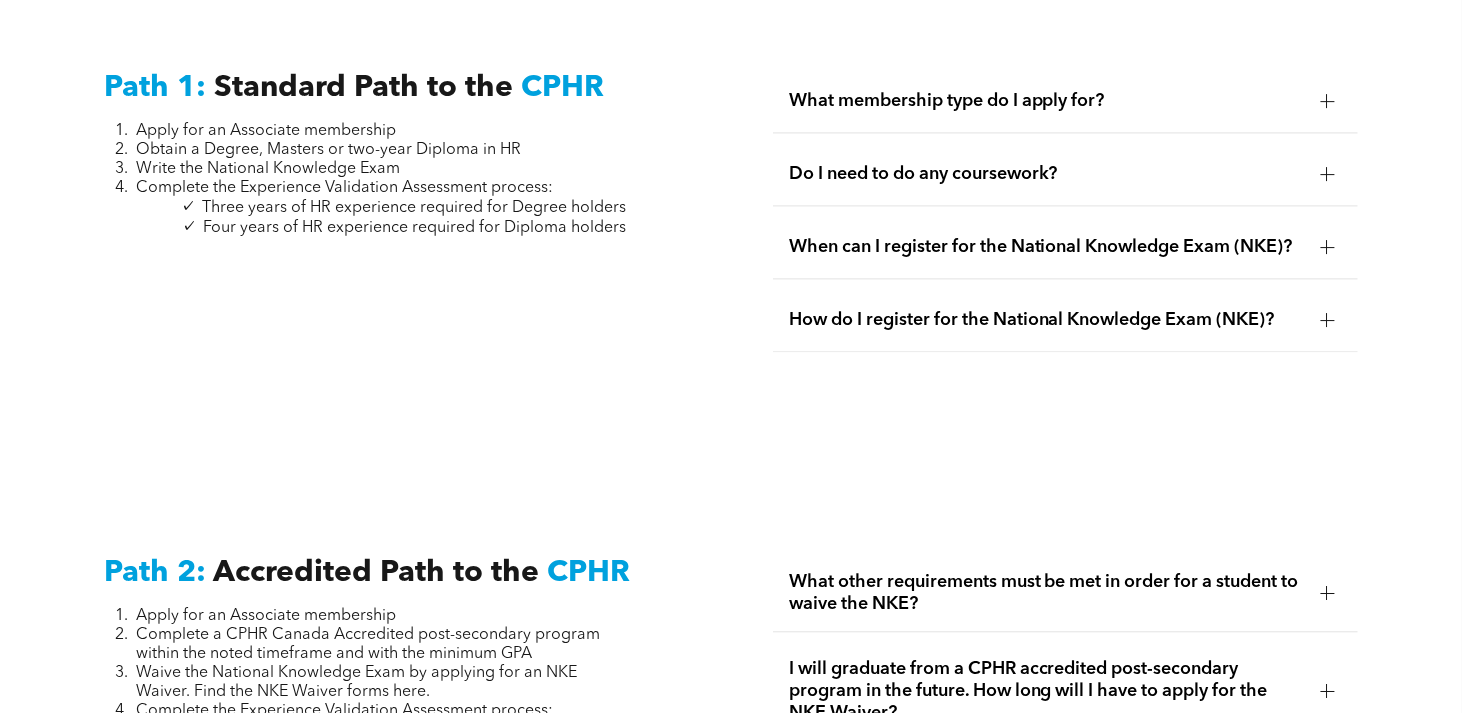 click at bounding box center (1327, 174) 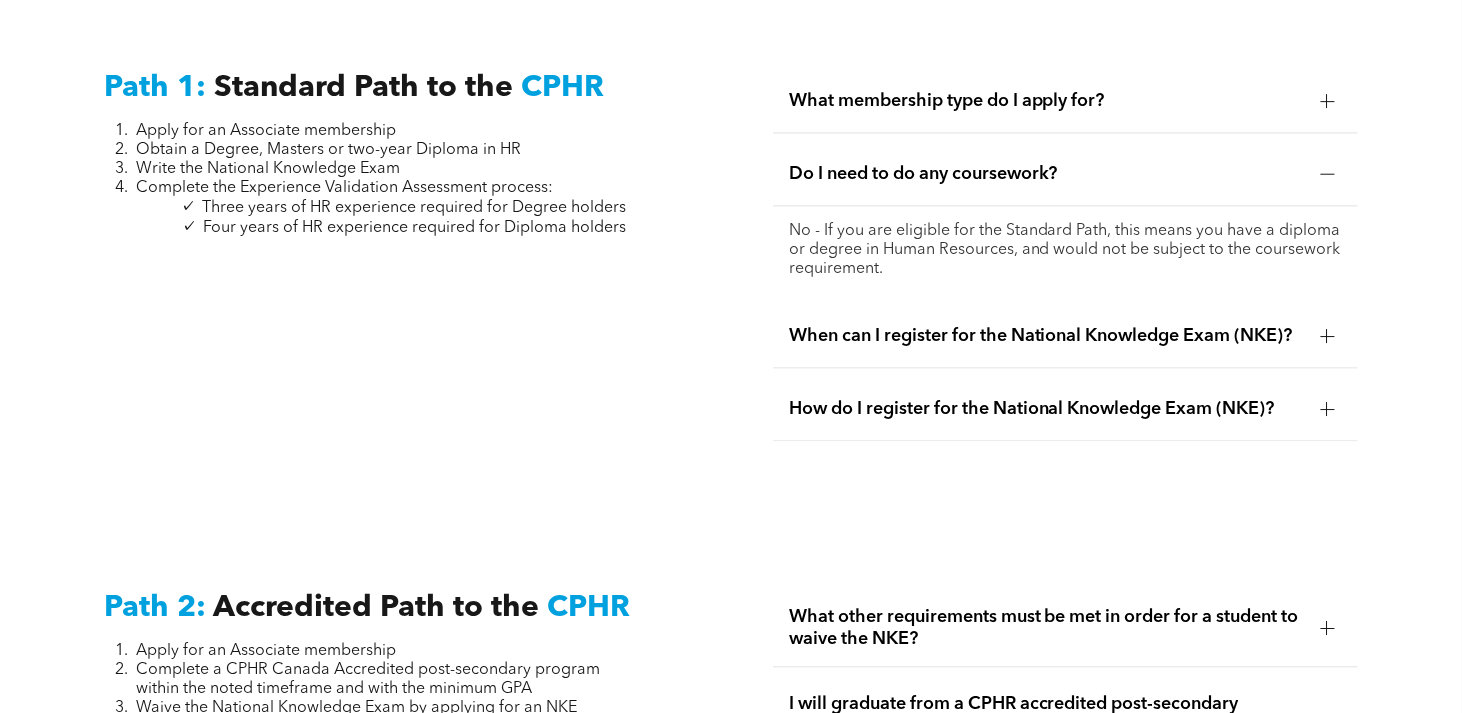 scroll, scrollTop: 3066, scrollLeft: 0, axis: vertical 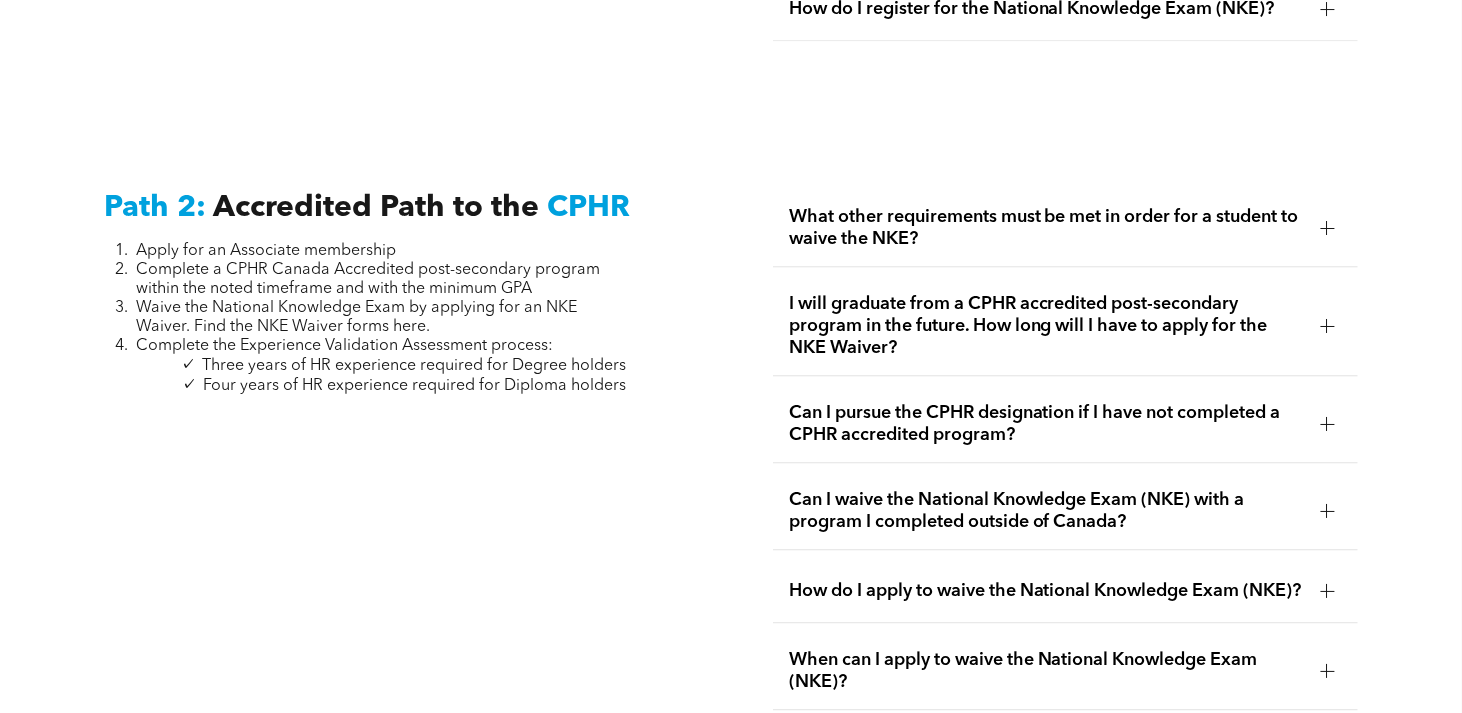 click on "Can I pursue the CPHR designation if I have not completed a CPHR accredited program?" at bounding box center [1047, 424] 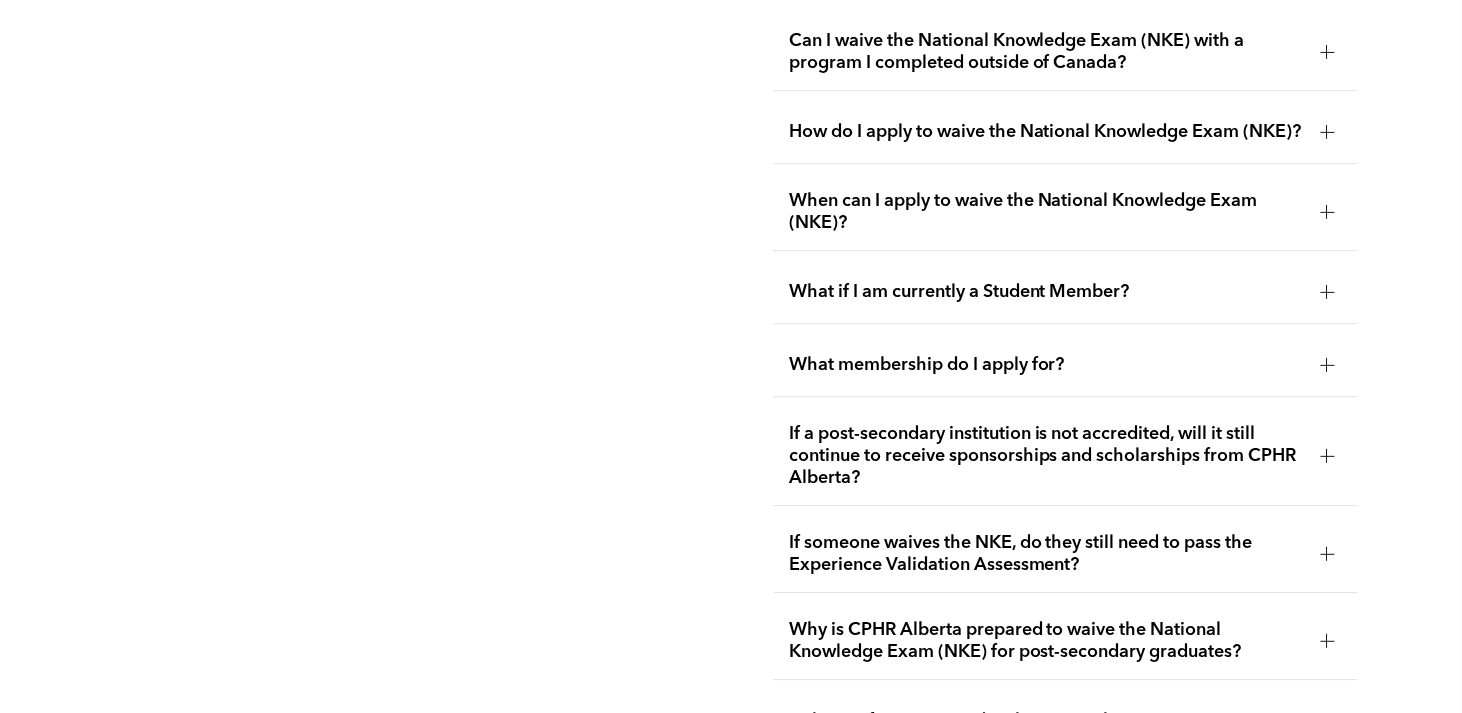 scroll, scrollTop: 3666, scrollLeft: 0, axis: vertical 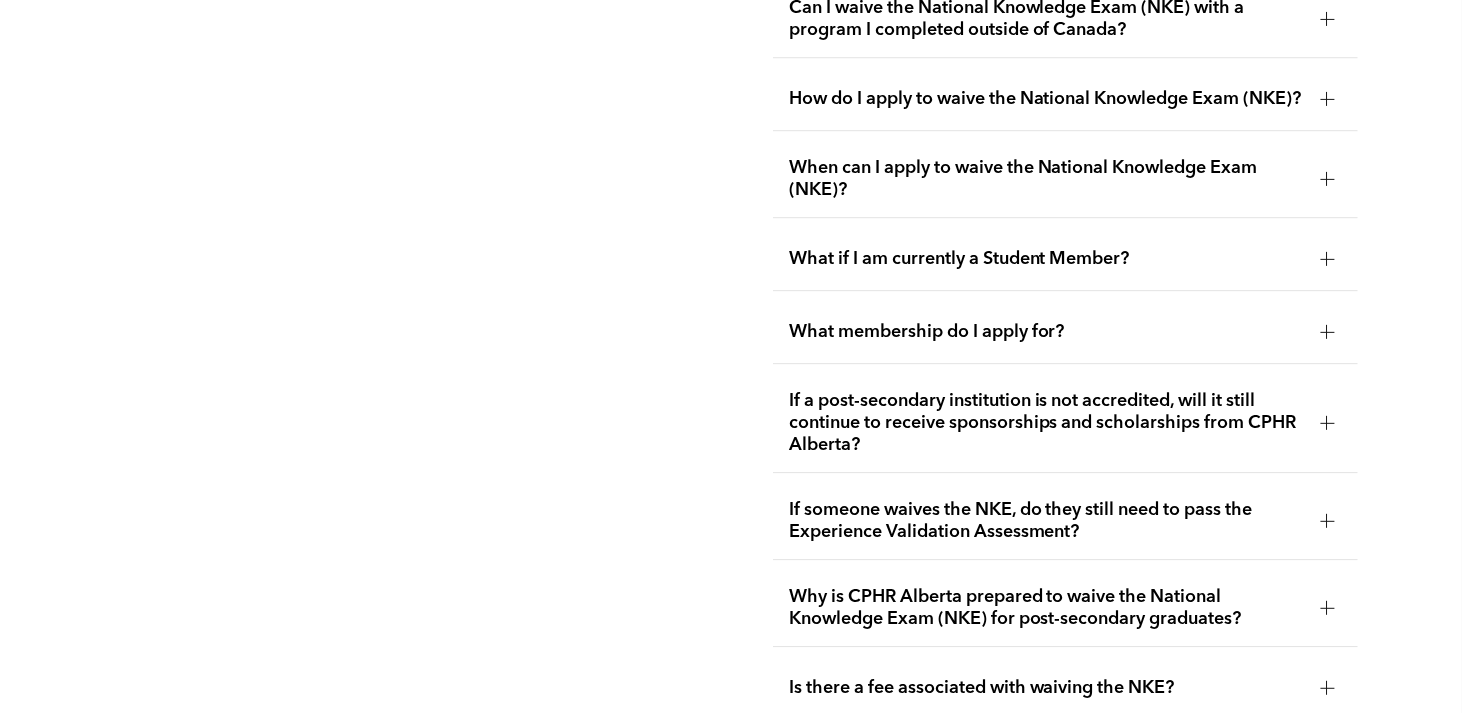 click on "If a post-secondary institution is not accredited, will it still continue to receive sponsorships and scholarships from CPHR Alberta?" at bounding box center (1047, 423) 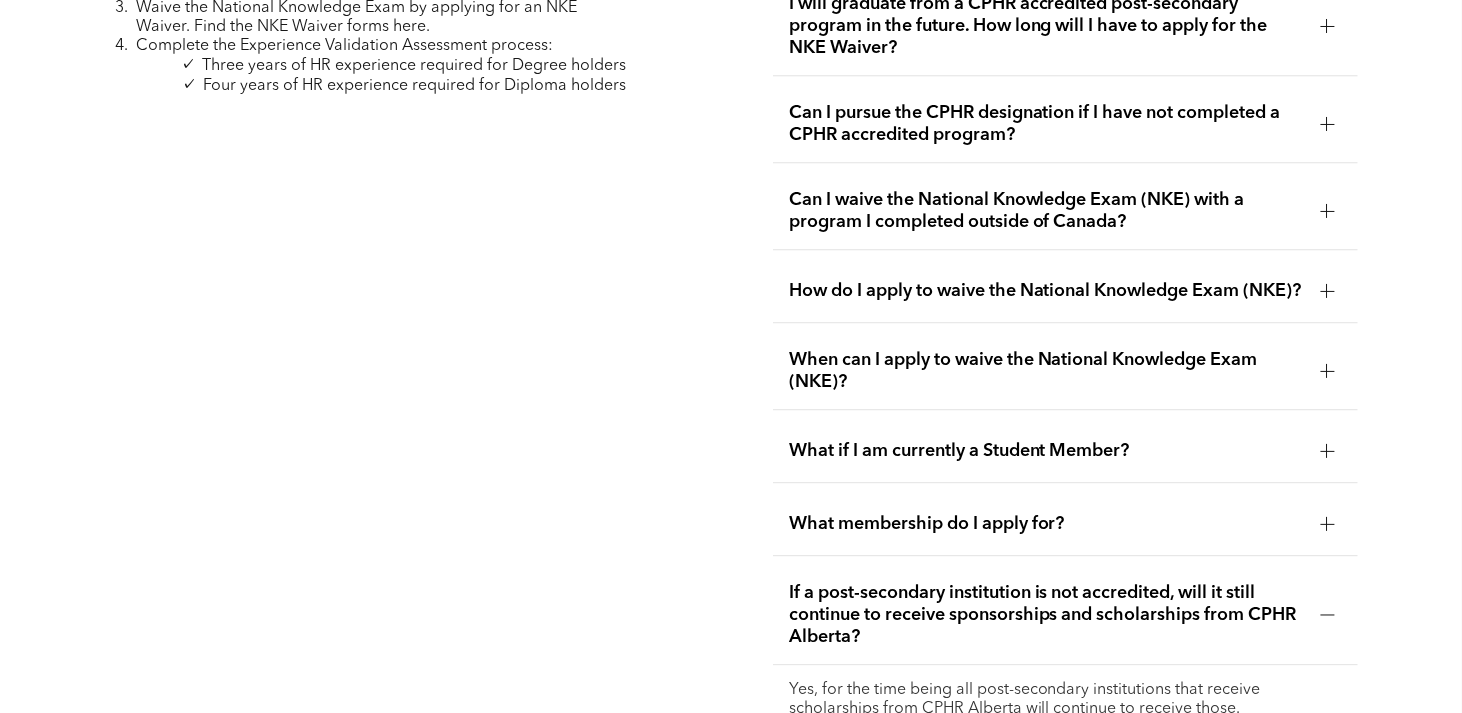 scroll, scrollTop: 3266, scrollLeft: 0, axis: vertical 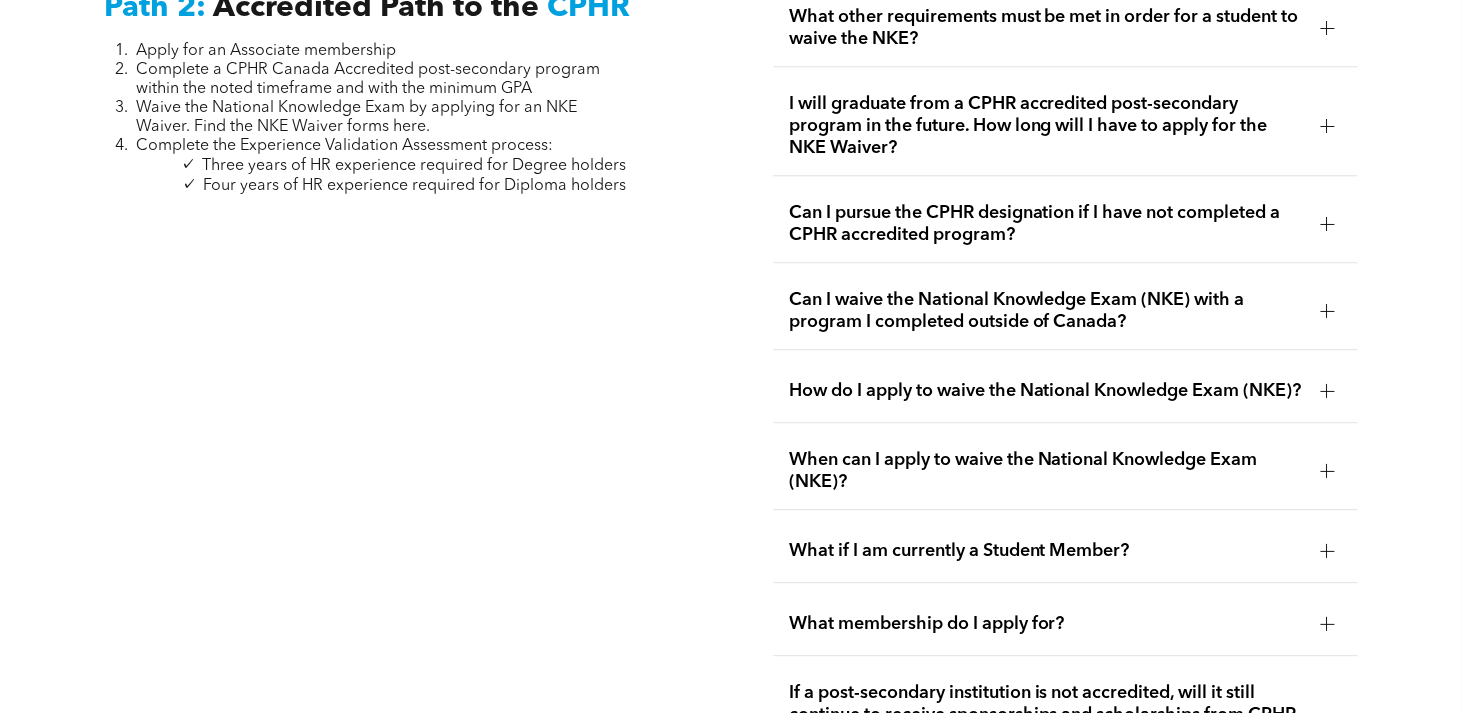 click on "Can I pursue the CPHR designation if I have not completed a CPHR accredited program?" at bounding box center [1047, 224] 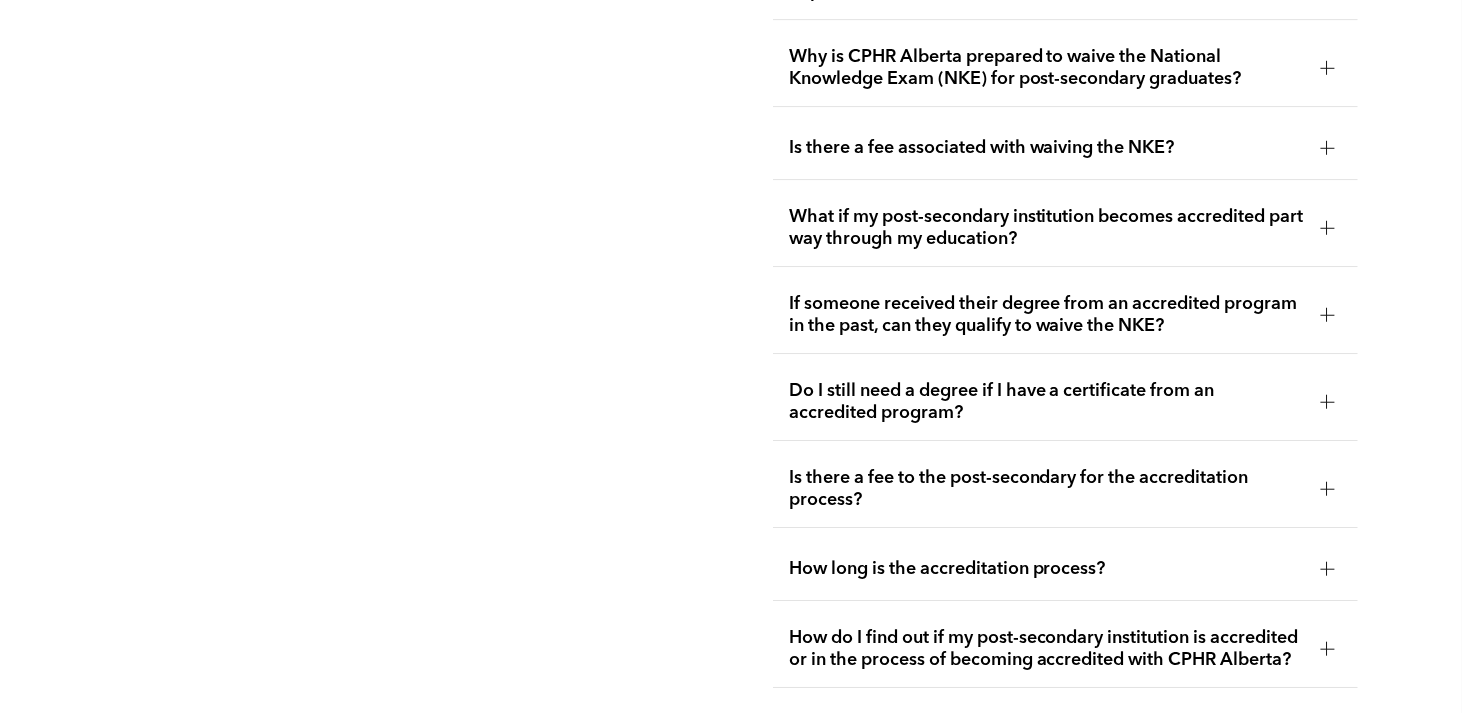 scroll, scrollTop: 4266, scrollLeft: 0, axis: vertical 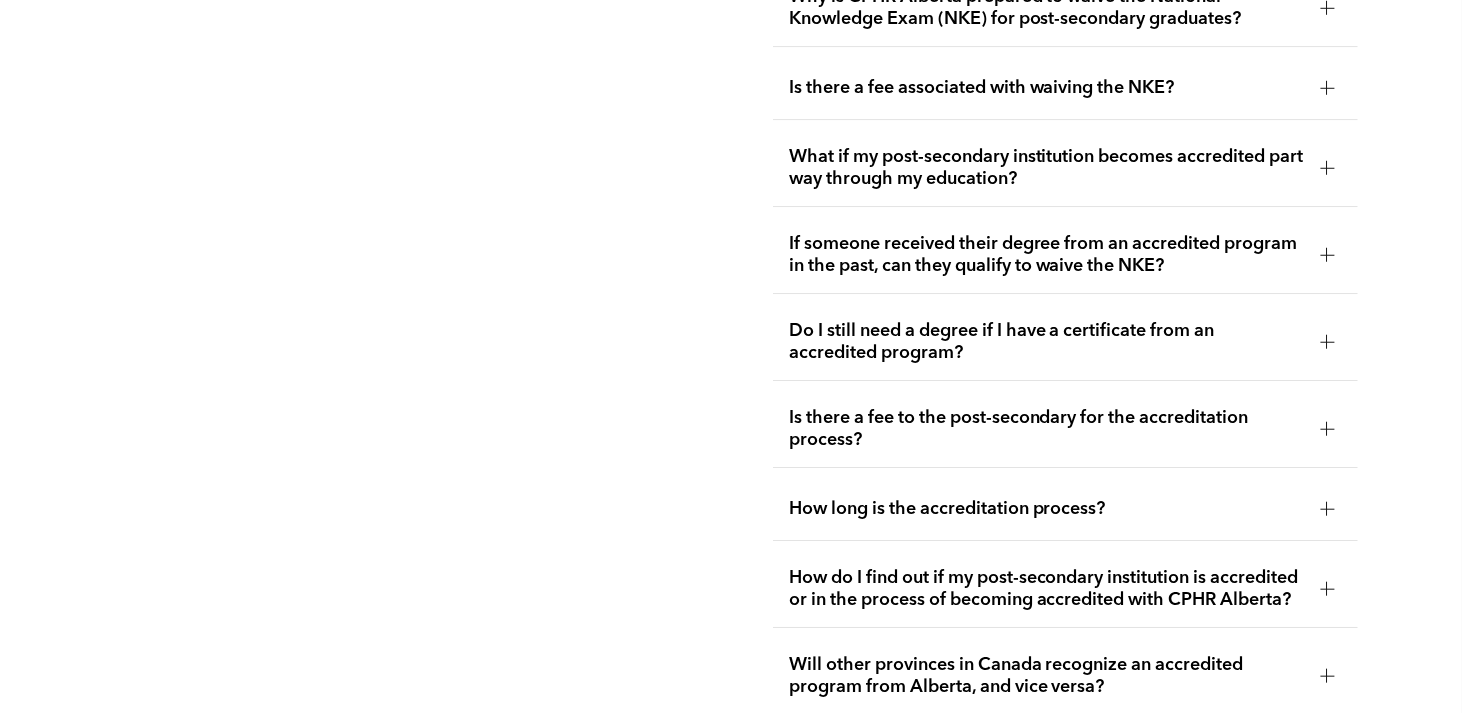 click on "How long is the accreditation process?" at bounding box center [1066, 509] 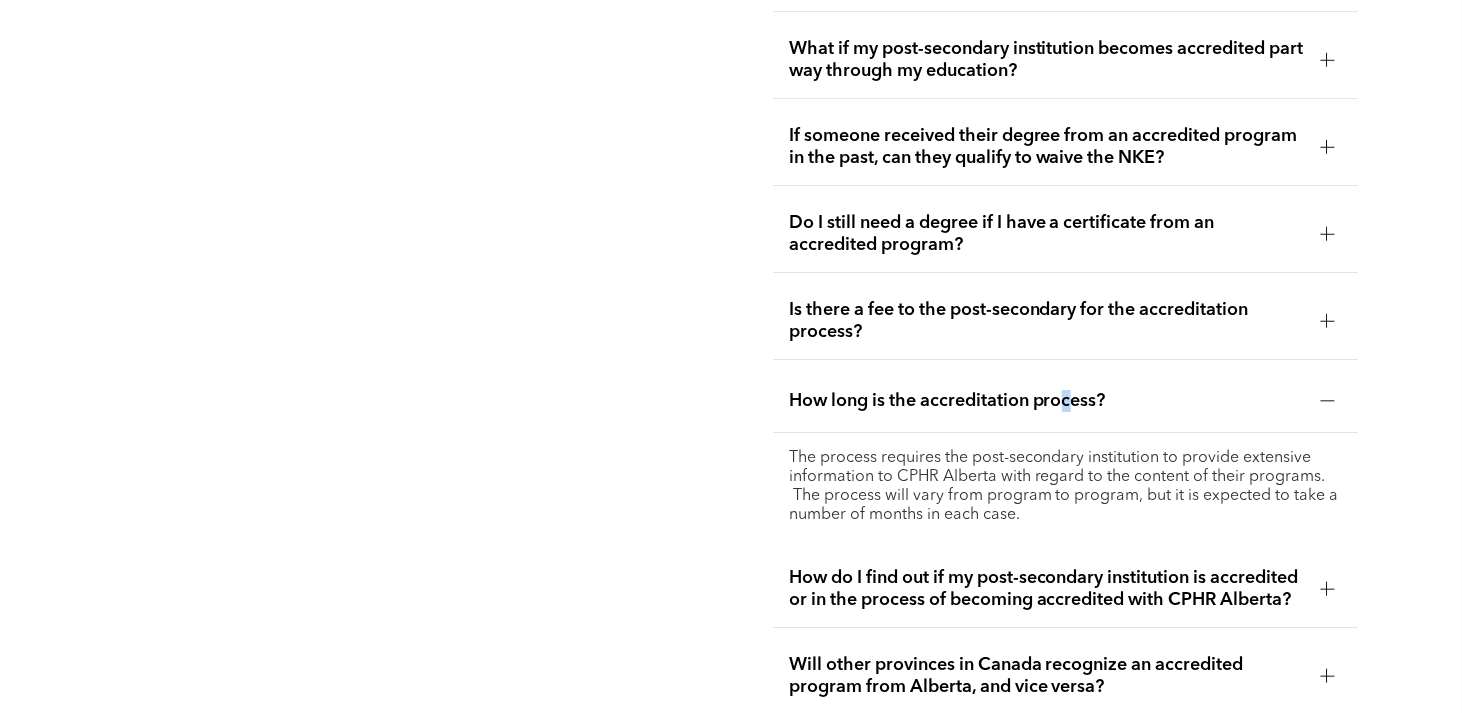 scroll, scrollTop: 4366, scrollLeft: 0, axis: vertical 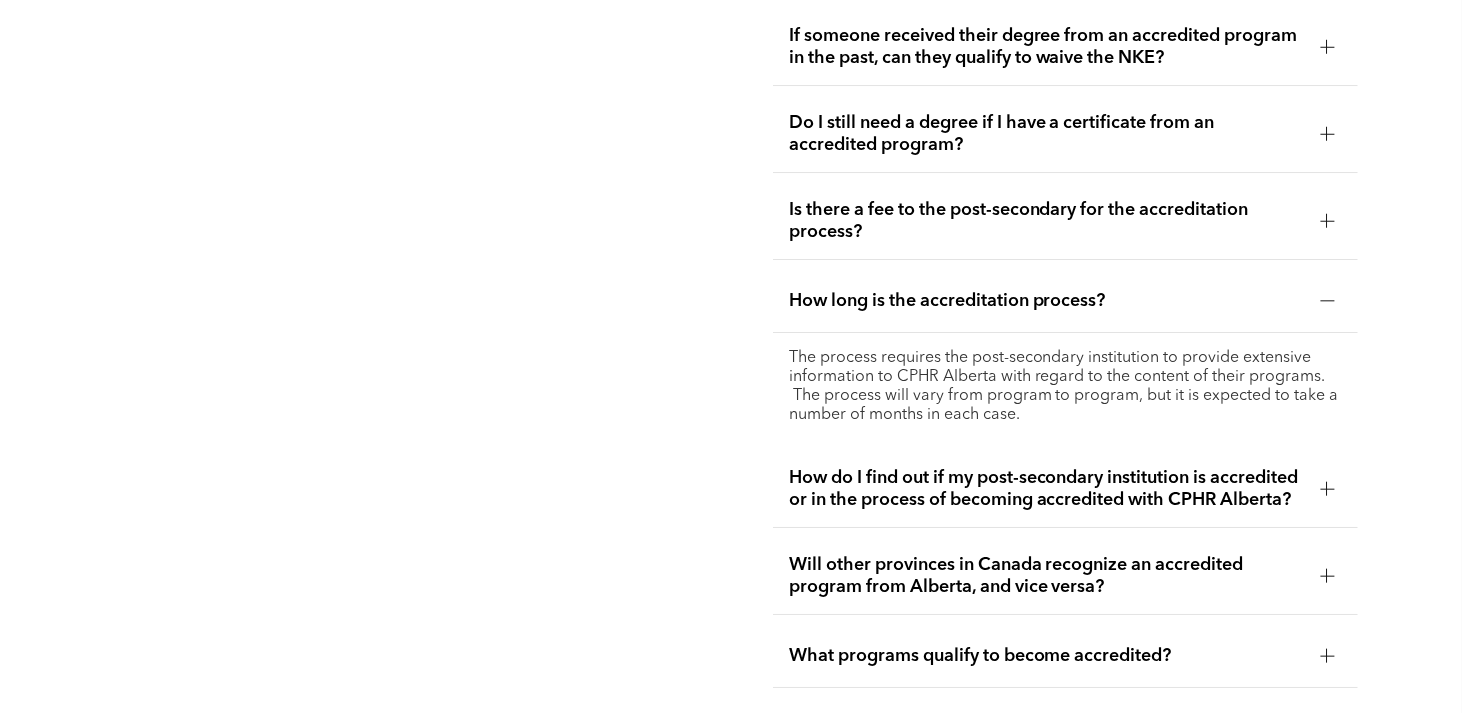 click on "How do I find out if my post-secondary institution is accredited or in the process of becoming accredited with CPHR Alberta?" at bounding box center (1047, 489) 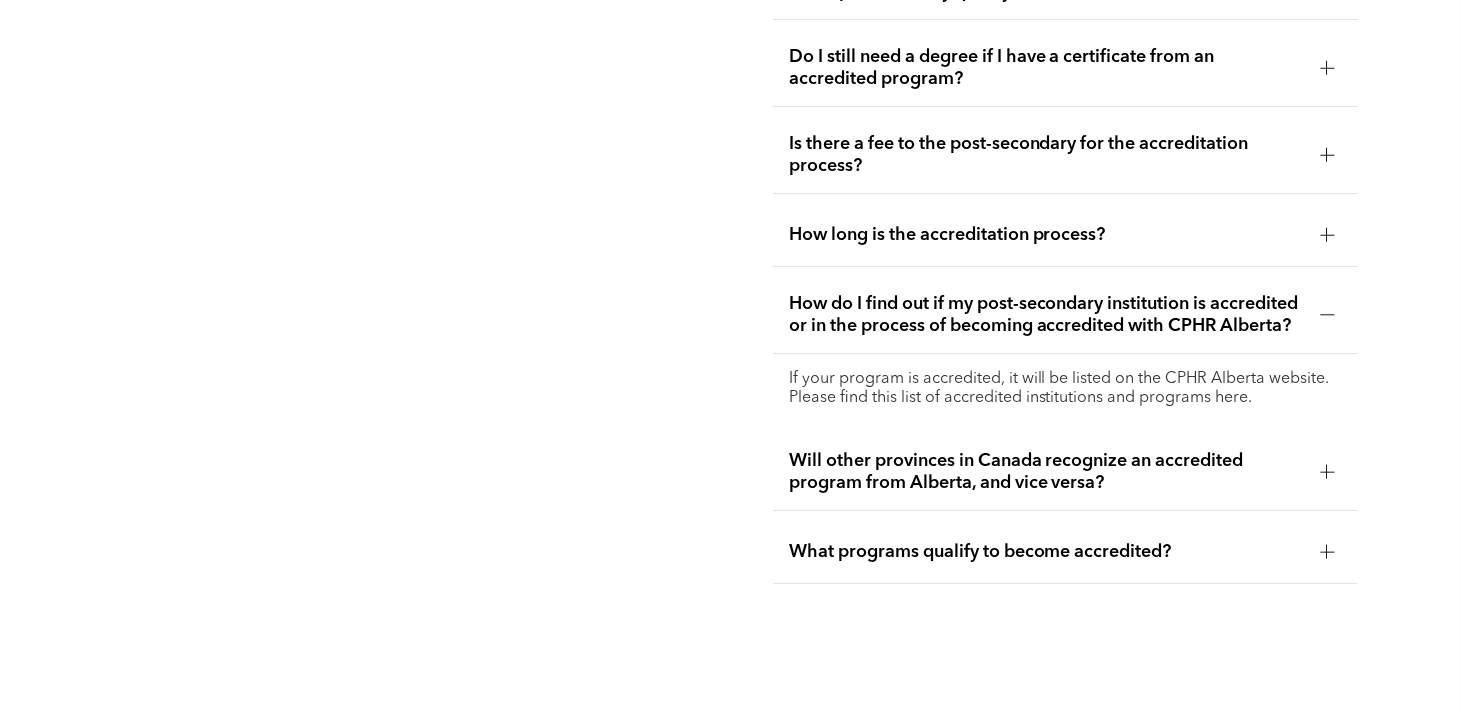 scroll, scrollTop: 4466, scrollLeft: 0, axis: vertical 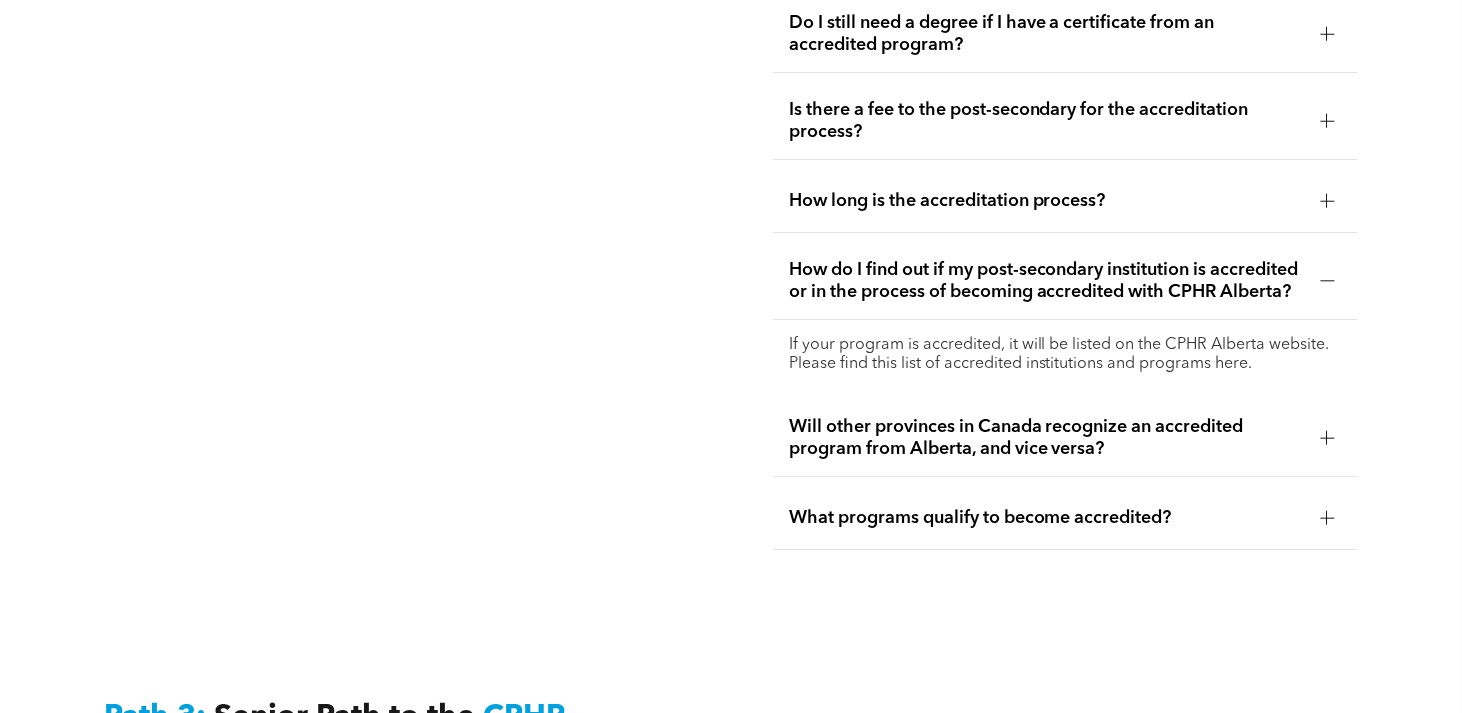 click on "What programs qualify to become accredited?" at bounding box center [1066, 518] 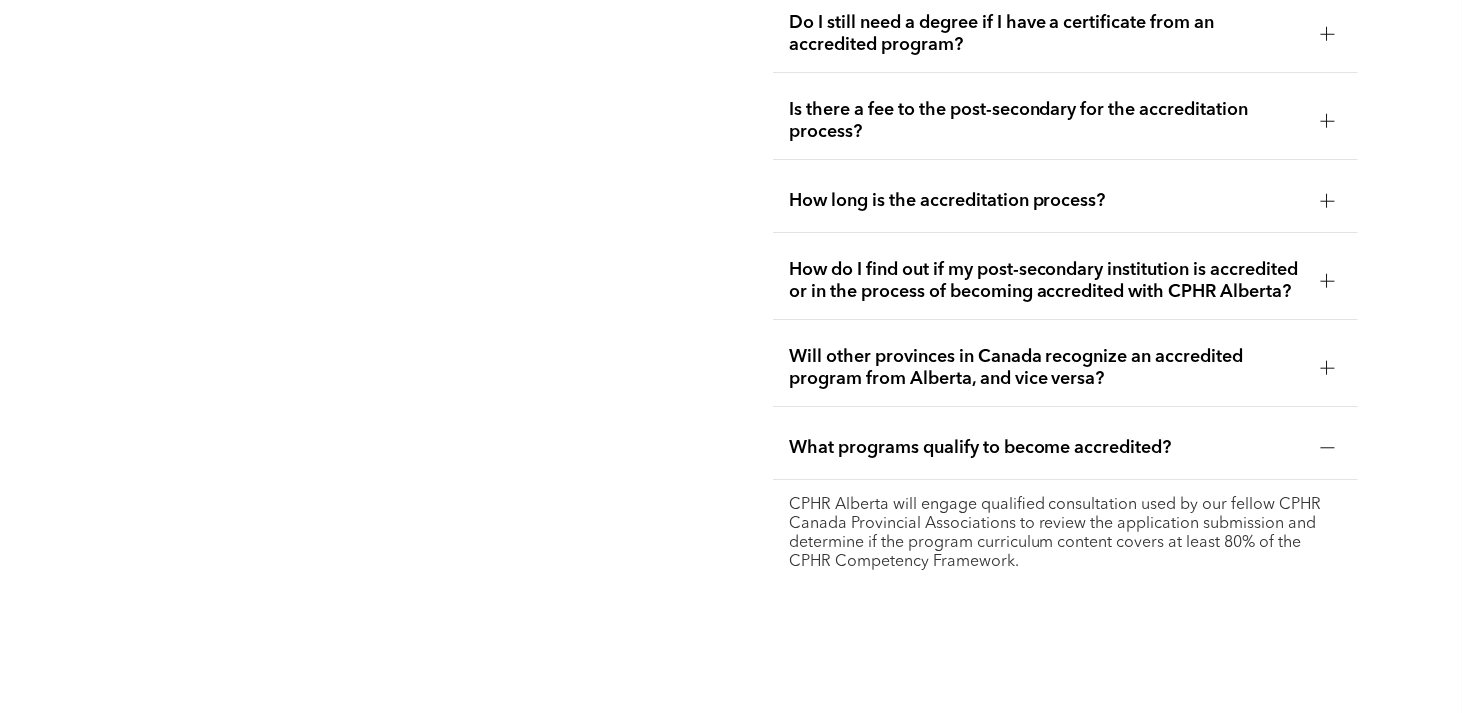 click on "How do I find out if my post-secondary institution is accredited or in the process of becoming accredited with CPHR Alberta?" at bounding box center (1047, 281) 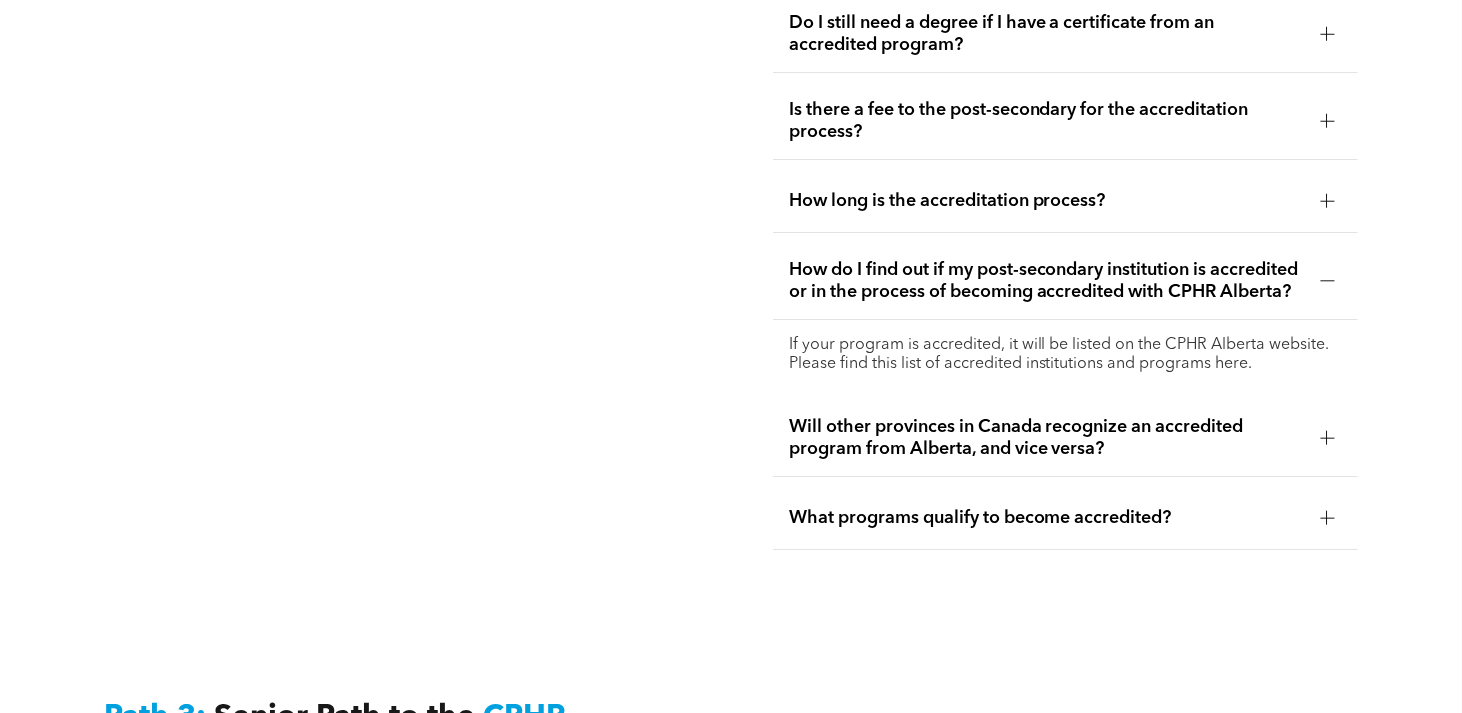 click on "If your program is accredited, it will be listed on the CPHR Alberta website. Please find this list of accredited institutions and programs here." at bounding box center (1066, 355) 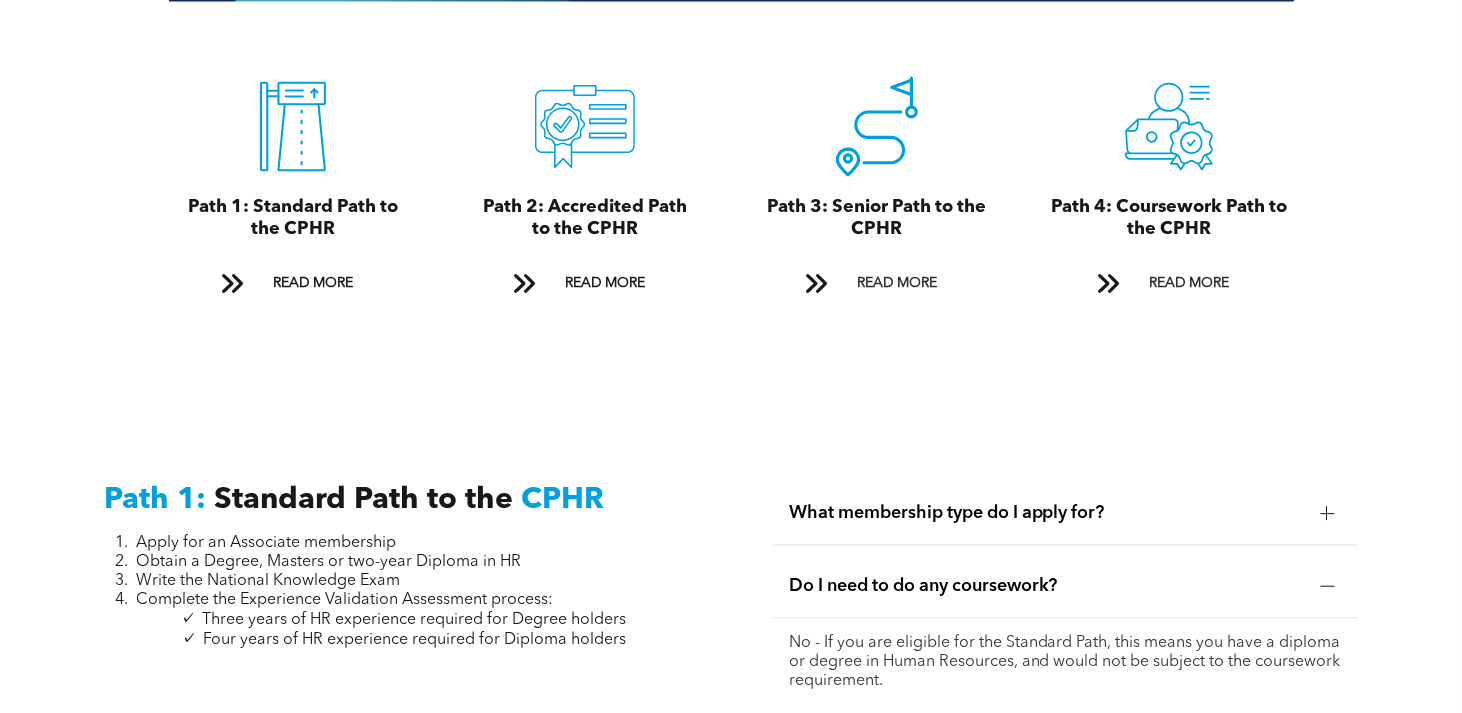 scroll, scrollTop: 2500, scrollLeft: 0, axis: vertical 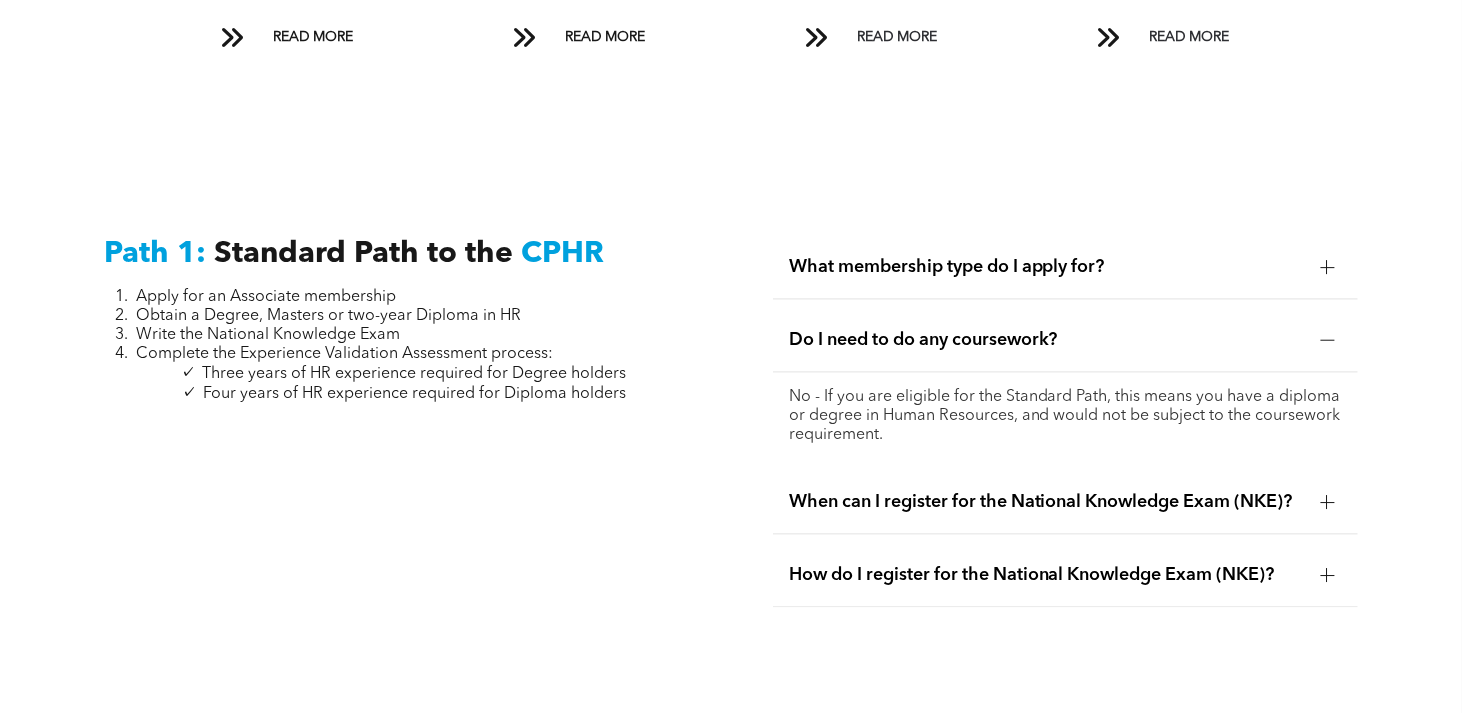 click at bounding box center (1327, 340) 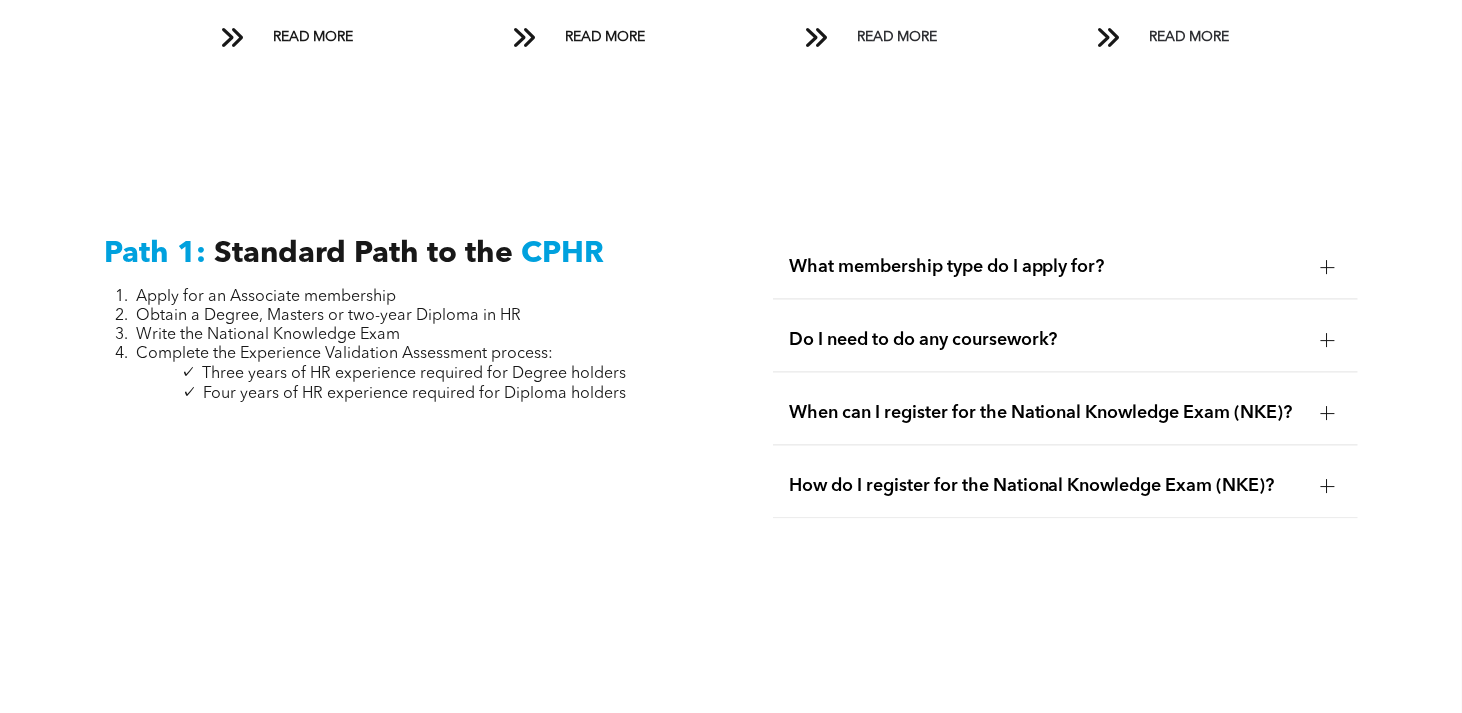 click on "Do I need to do any coursework?" at bounding box center [1066, 340] 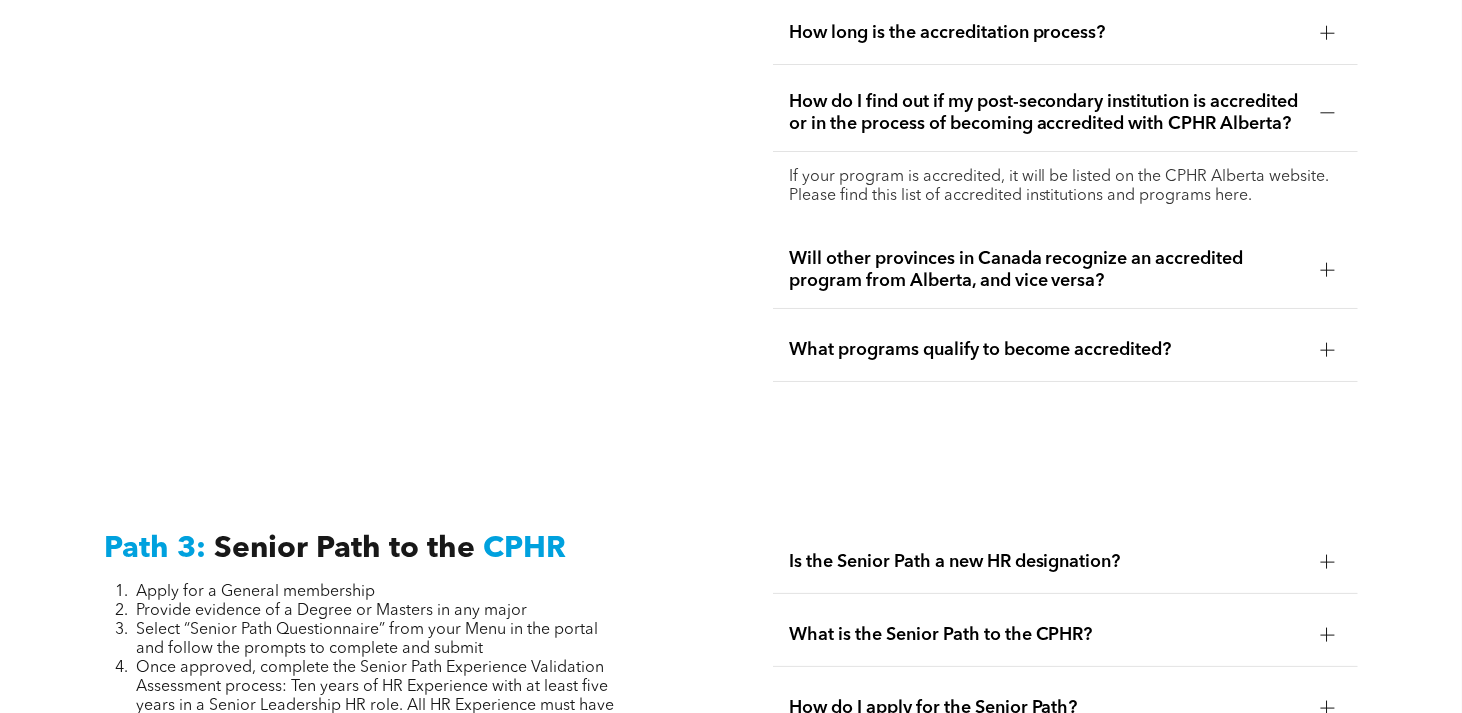 scroll, scrollTop: 4900, scrollLeft: 0, axis: vertical 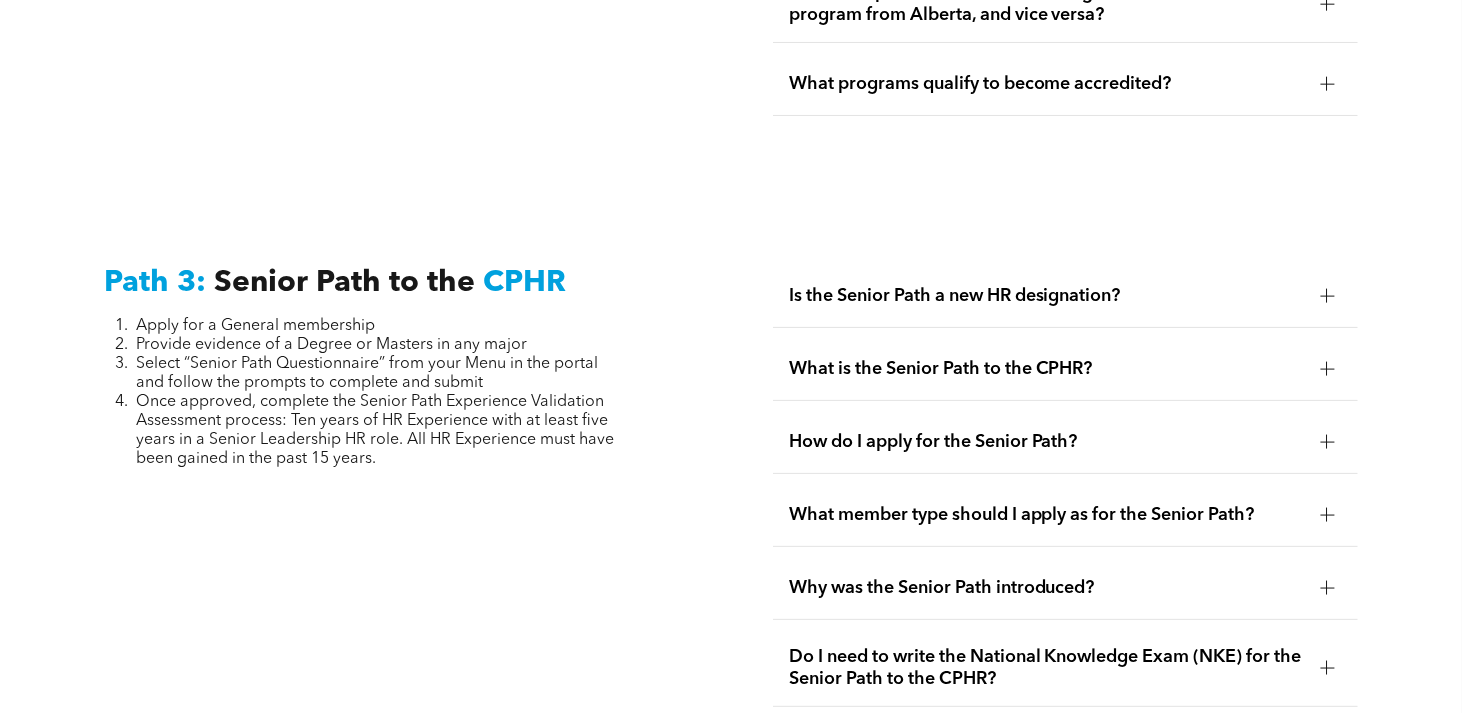 click on "How do I apply for the Senior Path?" at bounding box center [1047, 442] 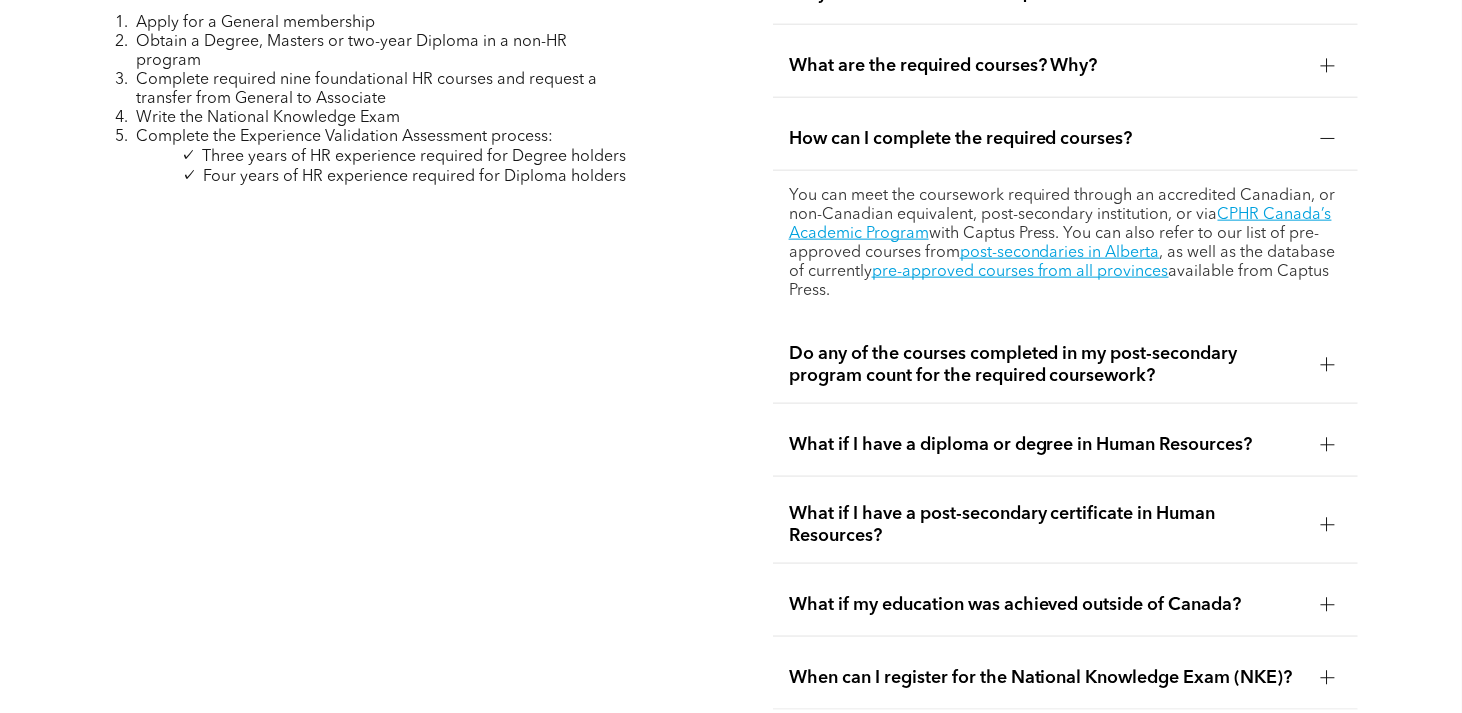scroll, scrollTop: 6226, scrollLeft: 0, axis: vertical 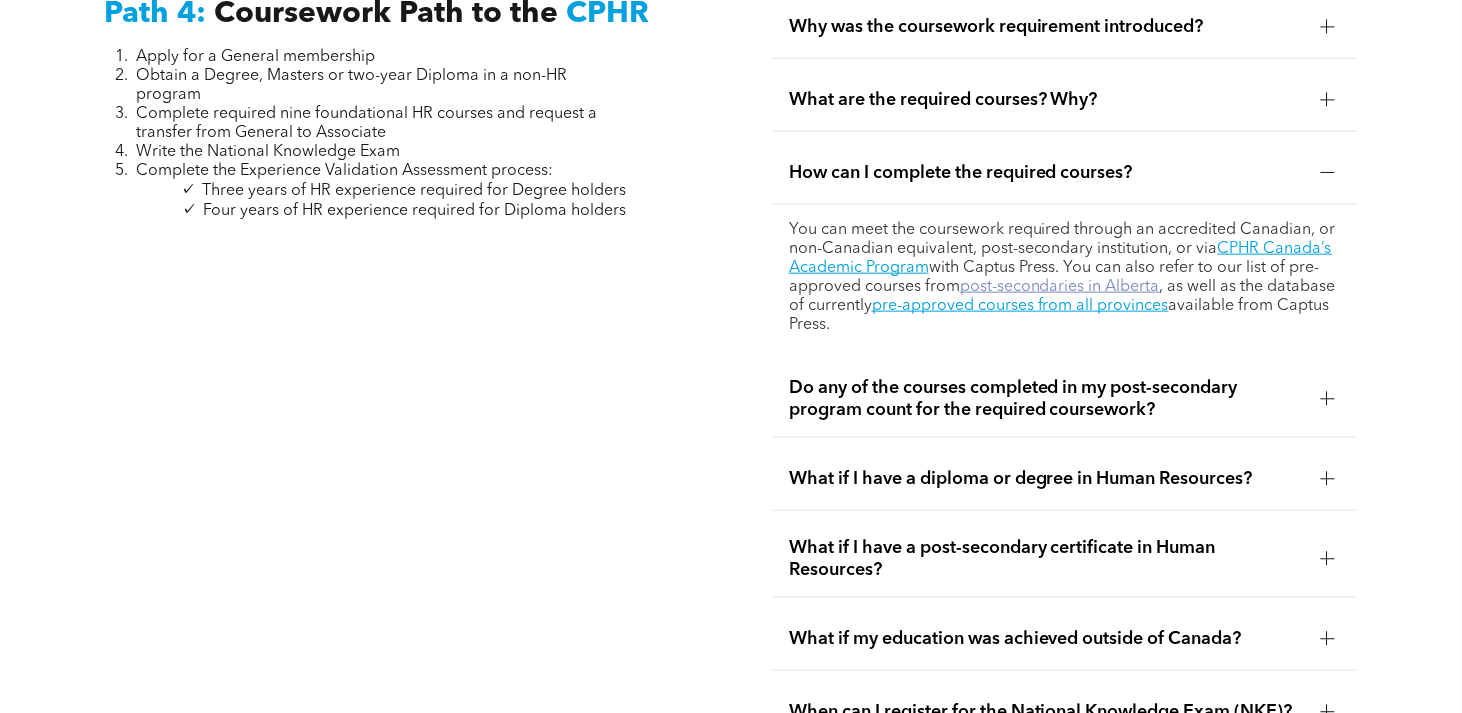 click on "post-secondaries in Alberta" at bounding box center (1060, 287) 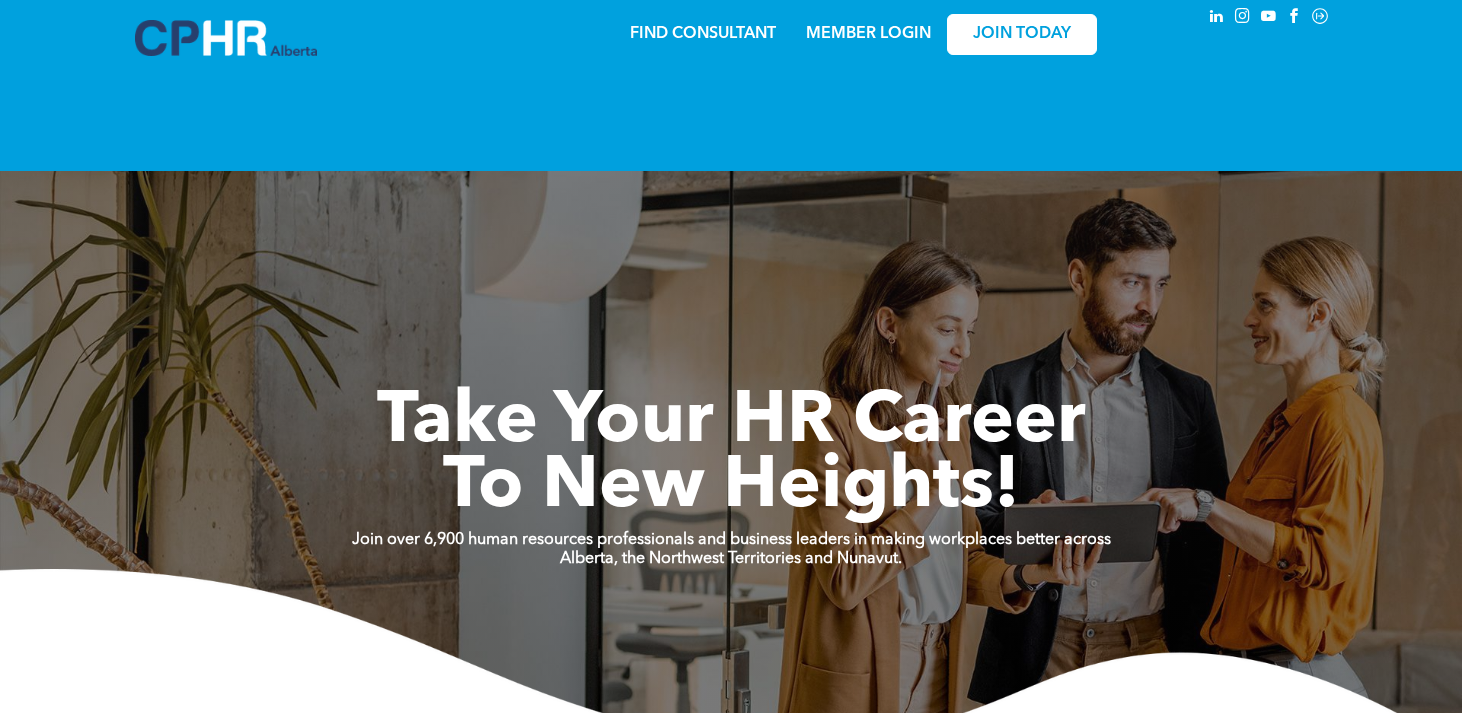 scroll, scrollTop: 0, scrollLeft: 0, axis: both 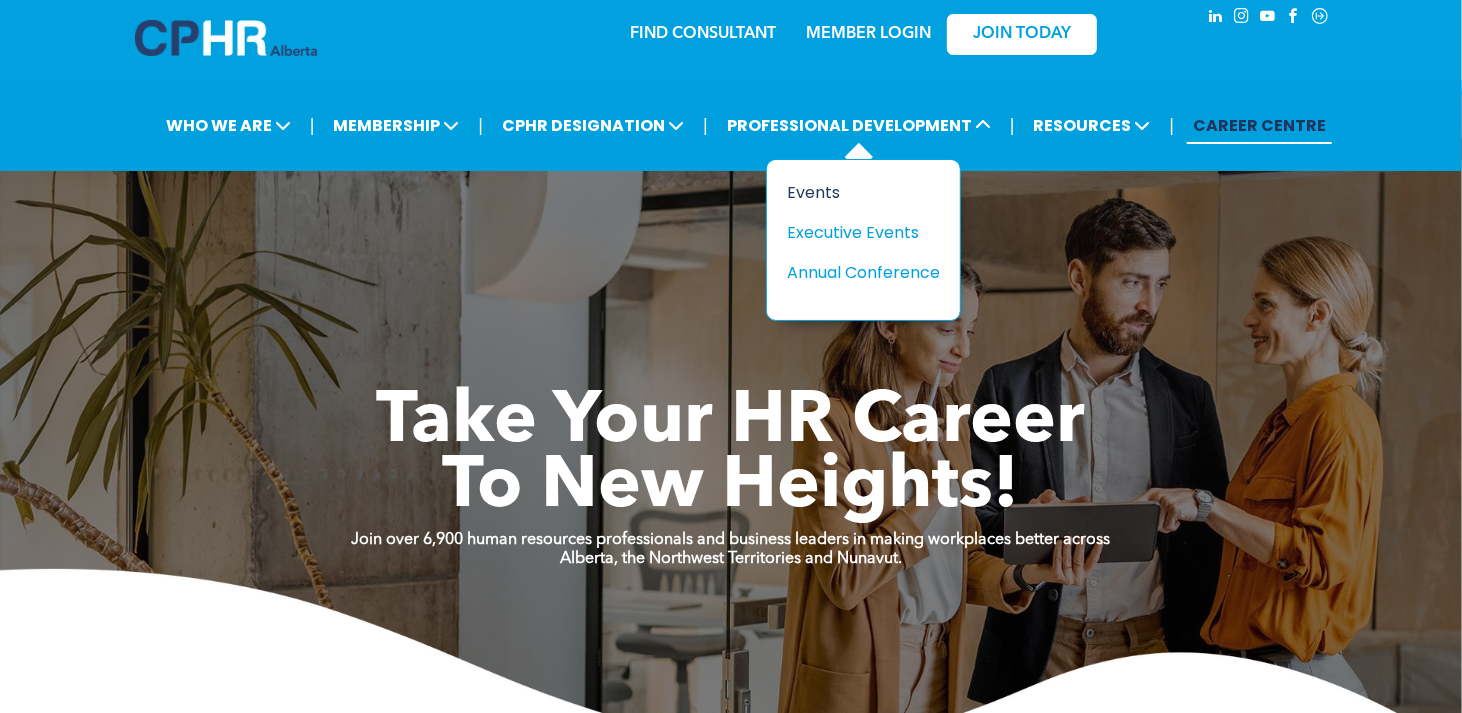 click on "Events" at bounding box center [856, 192] 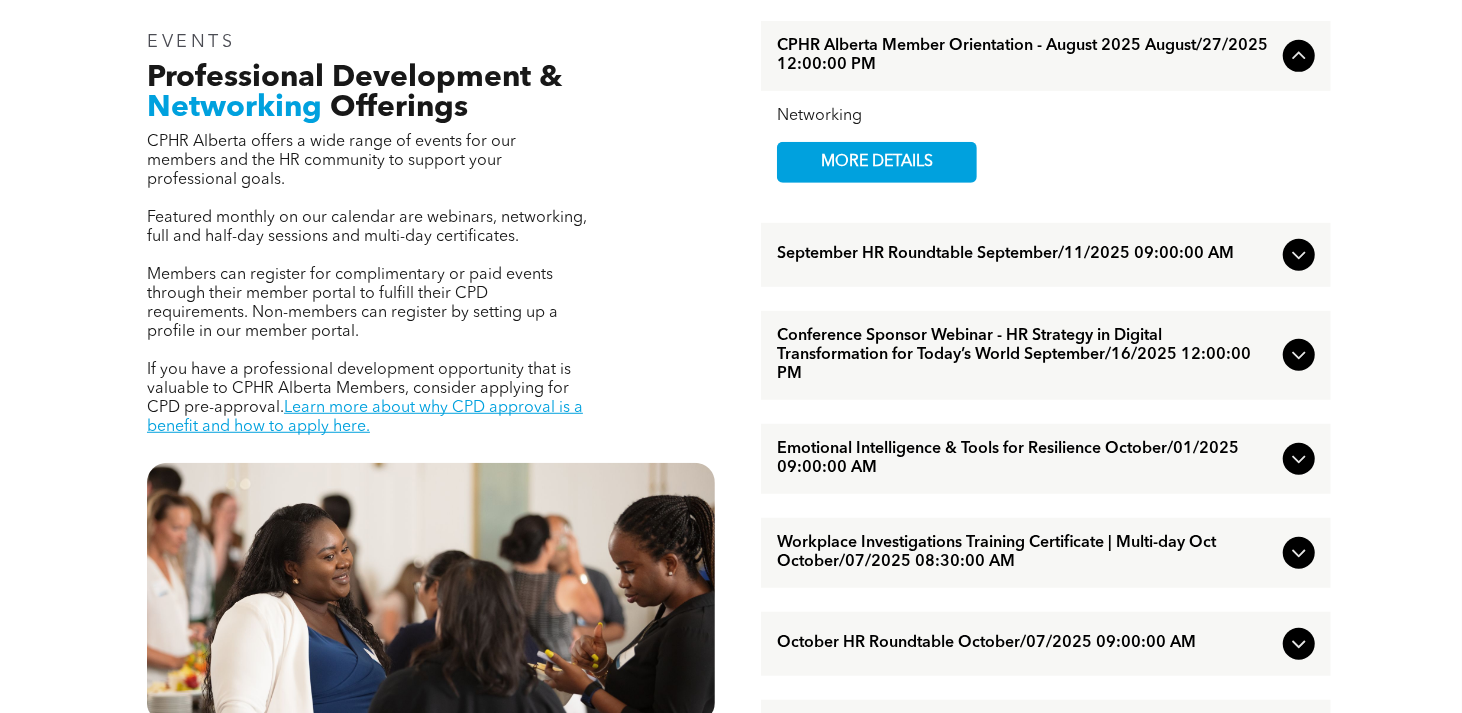 scroll, scrollTop: 700, scrollLeft: 0, axis: vertical 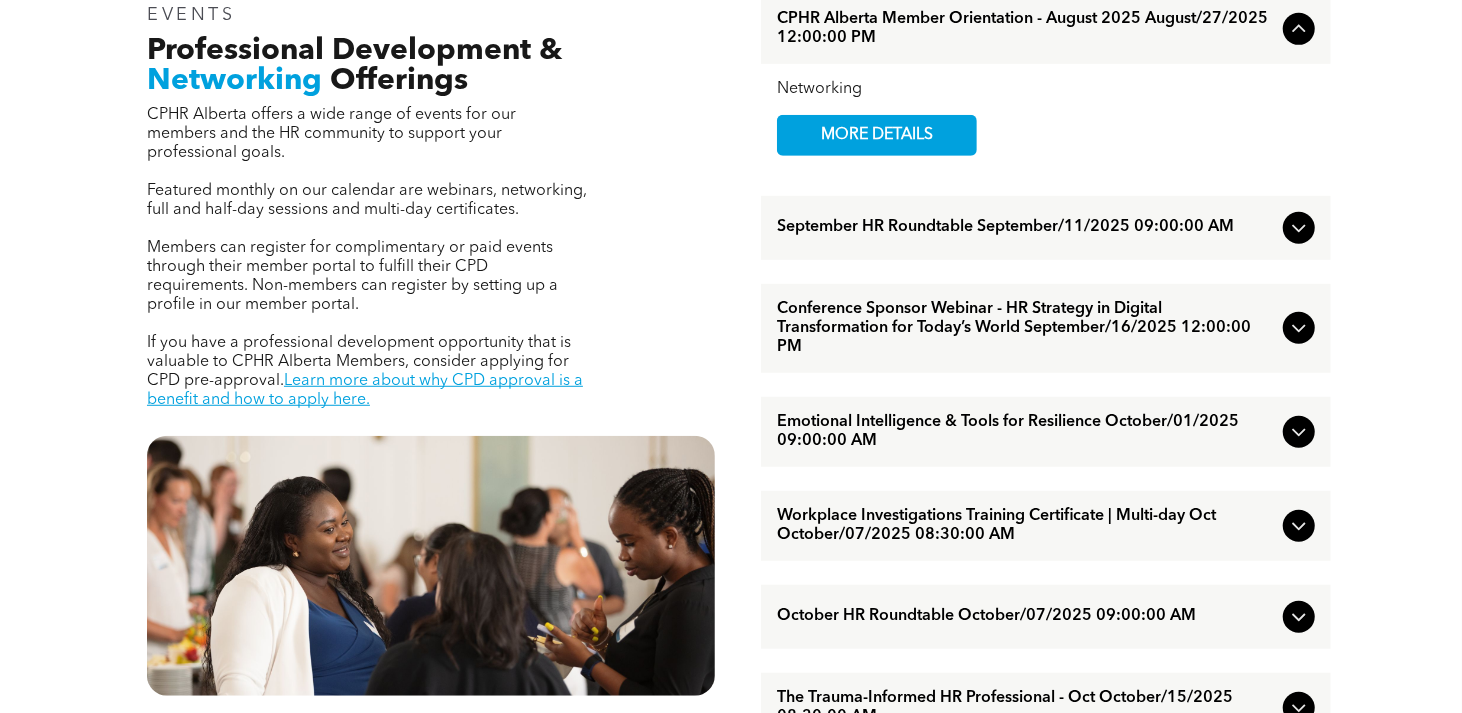 click 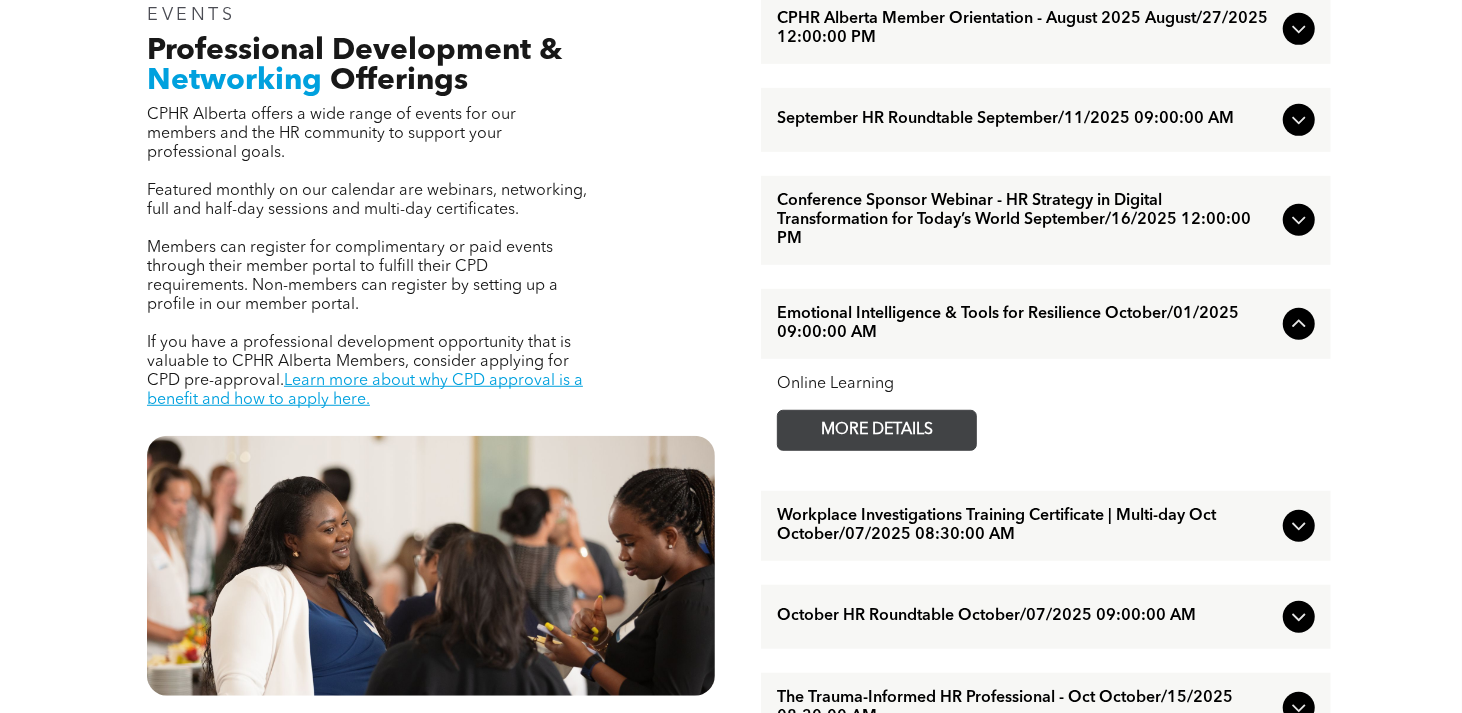 click on "MORE DETAILS" at bounding box center [877, 430] 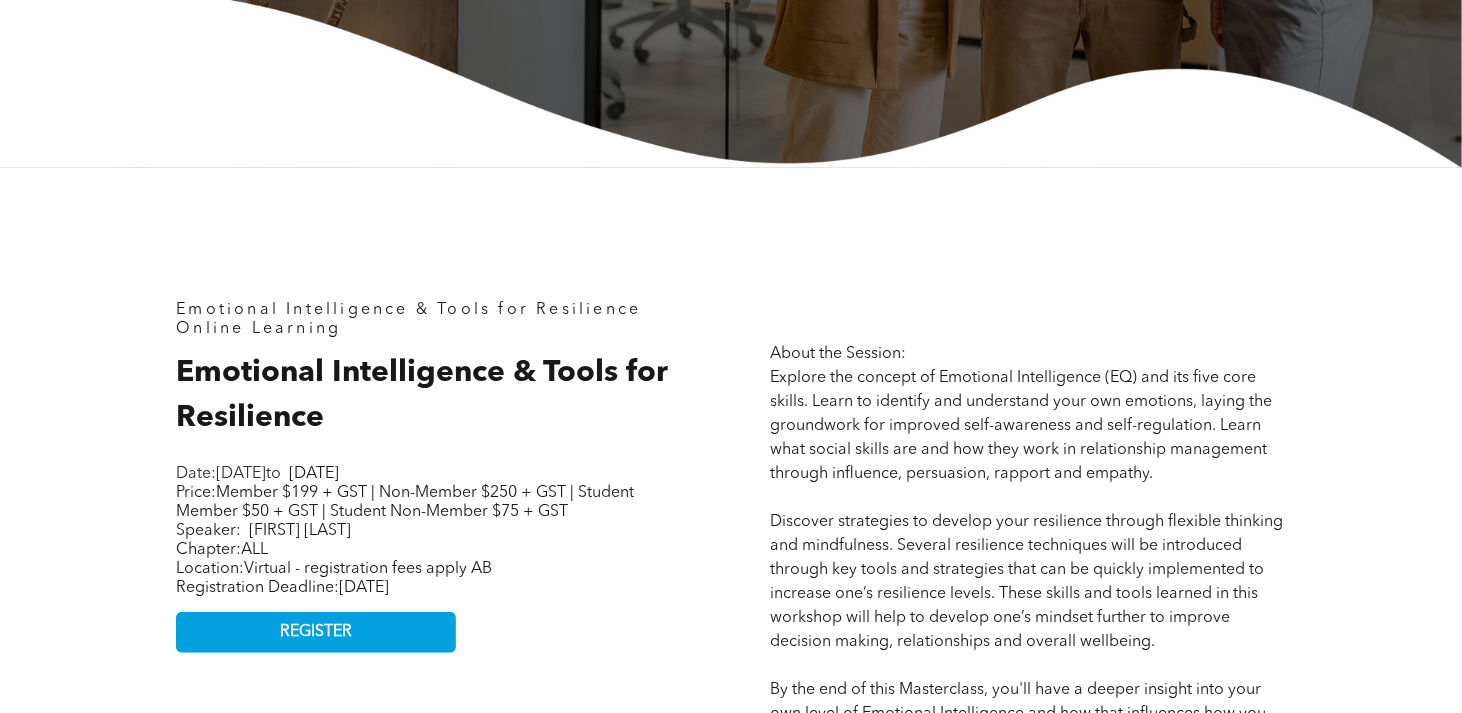 scroll, scrollTop: 700, scrollLeft: 0, axis: vertical 